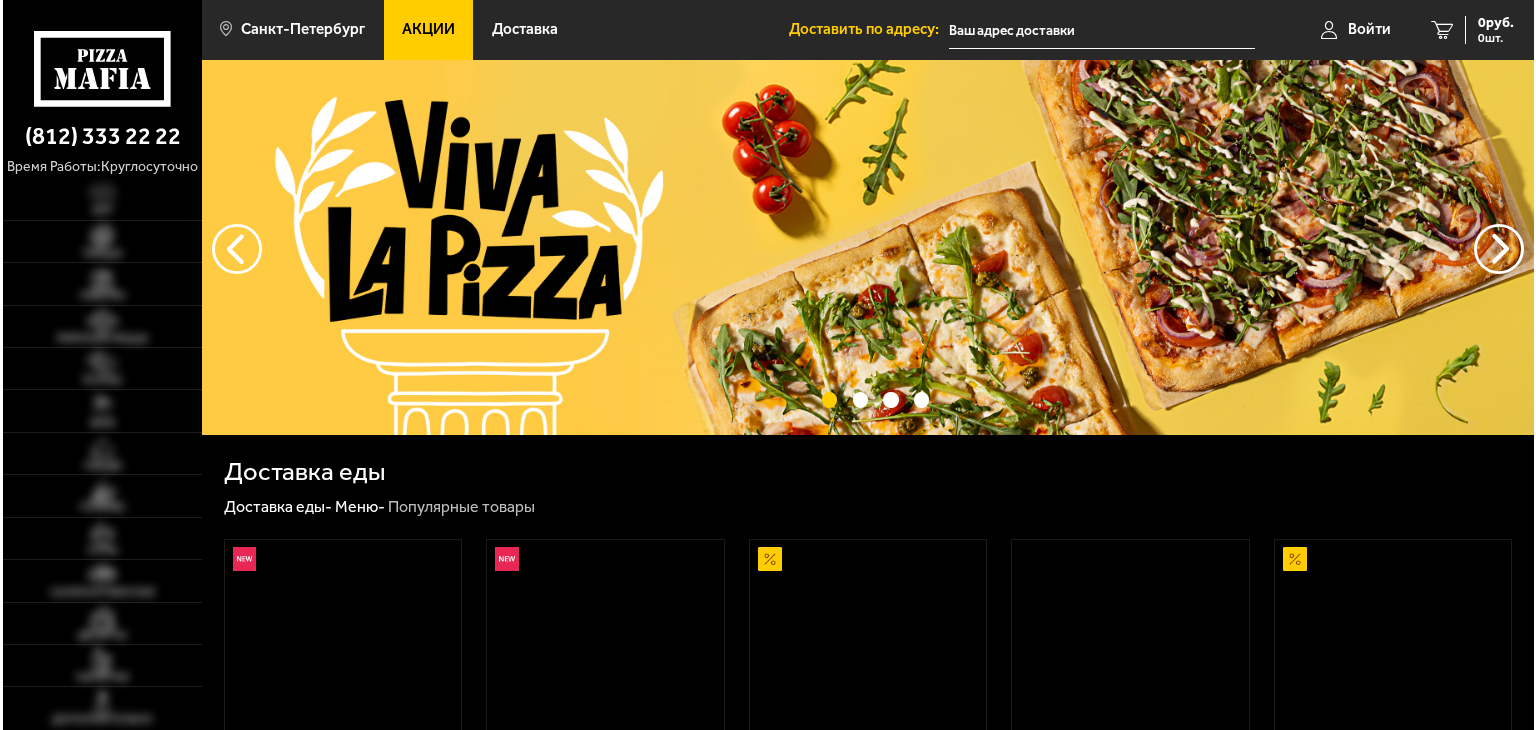 scroll, scrollTop: 0, scrollLeft: 0, axis: both 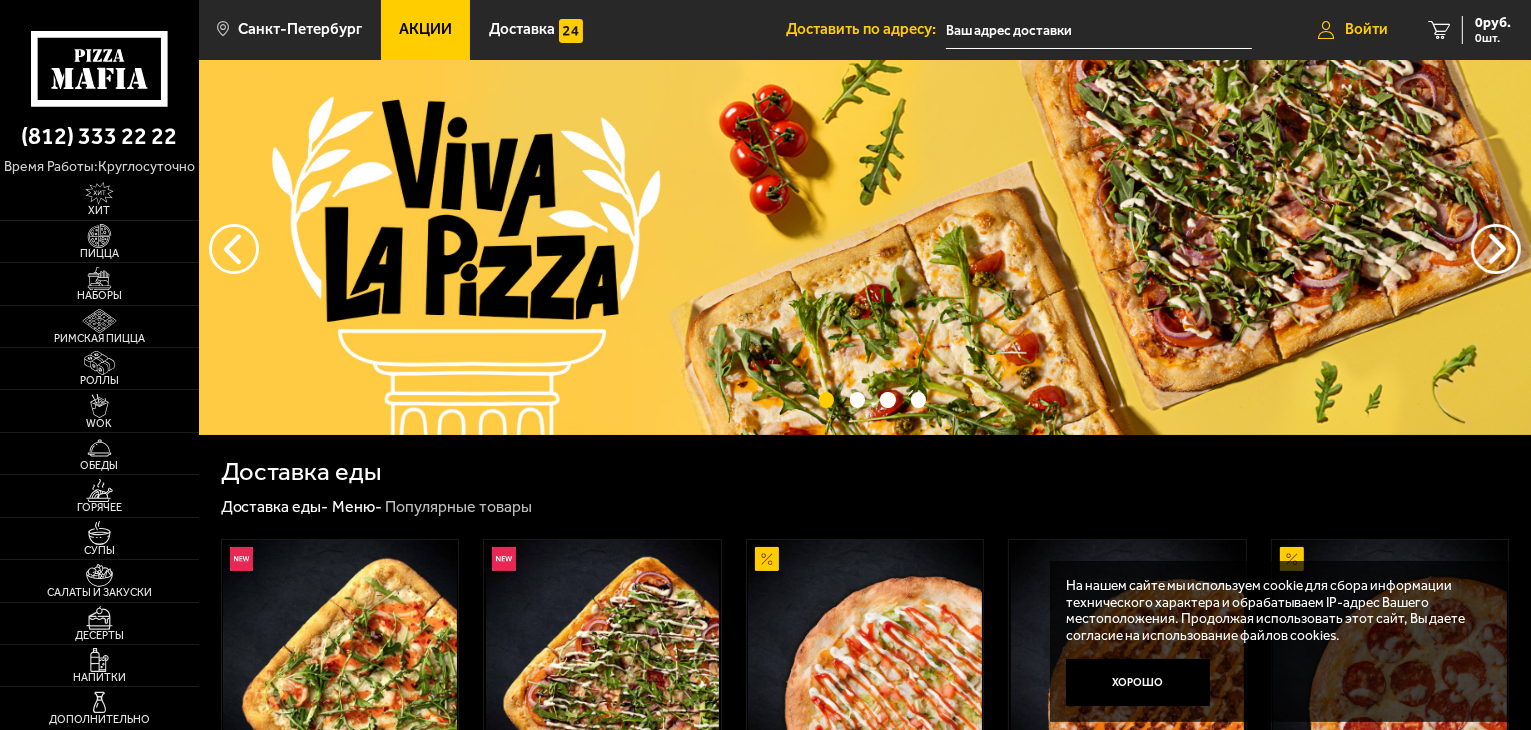 click on "Войти" at bounding box center [1366, 29] 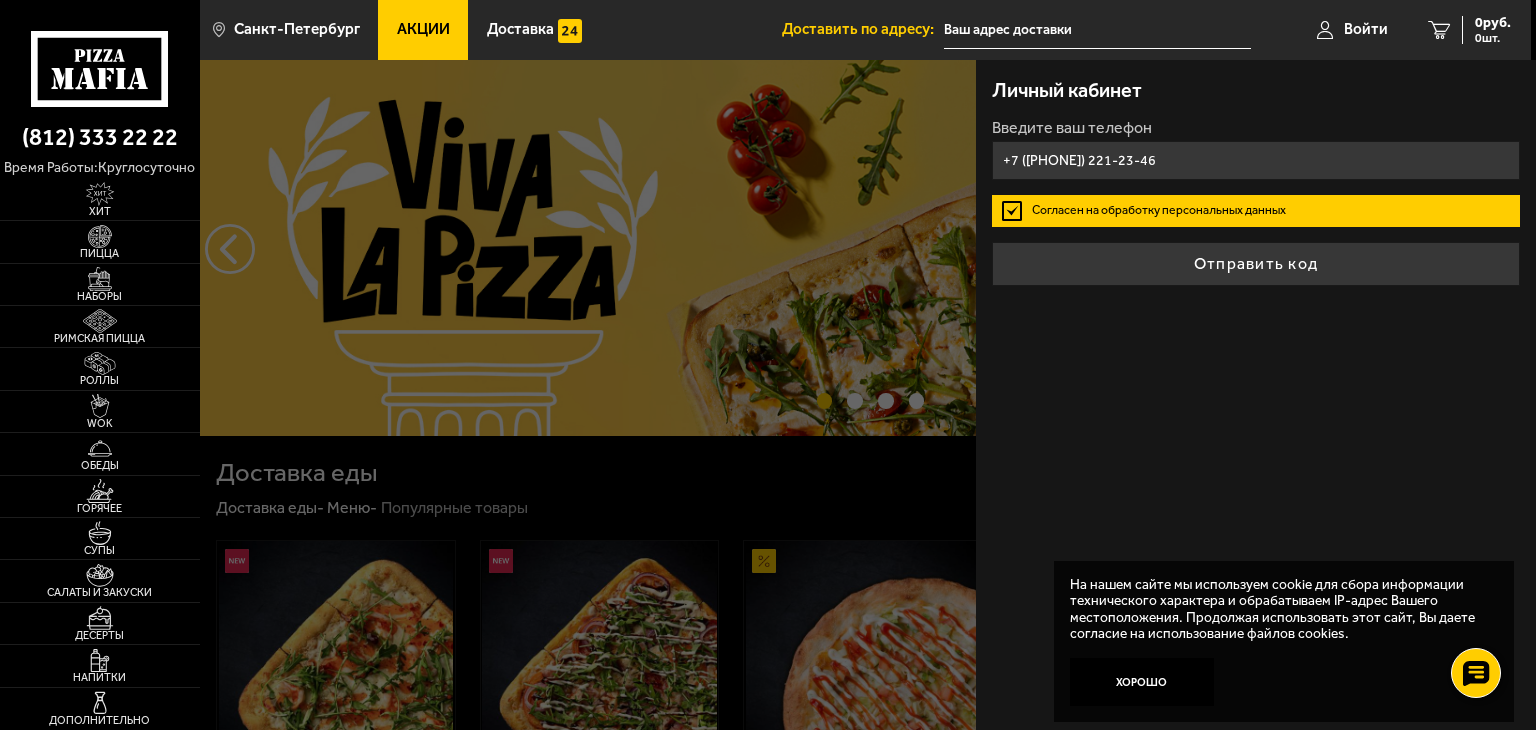 type on "+7 (999) 221-23-46" 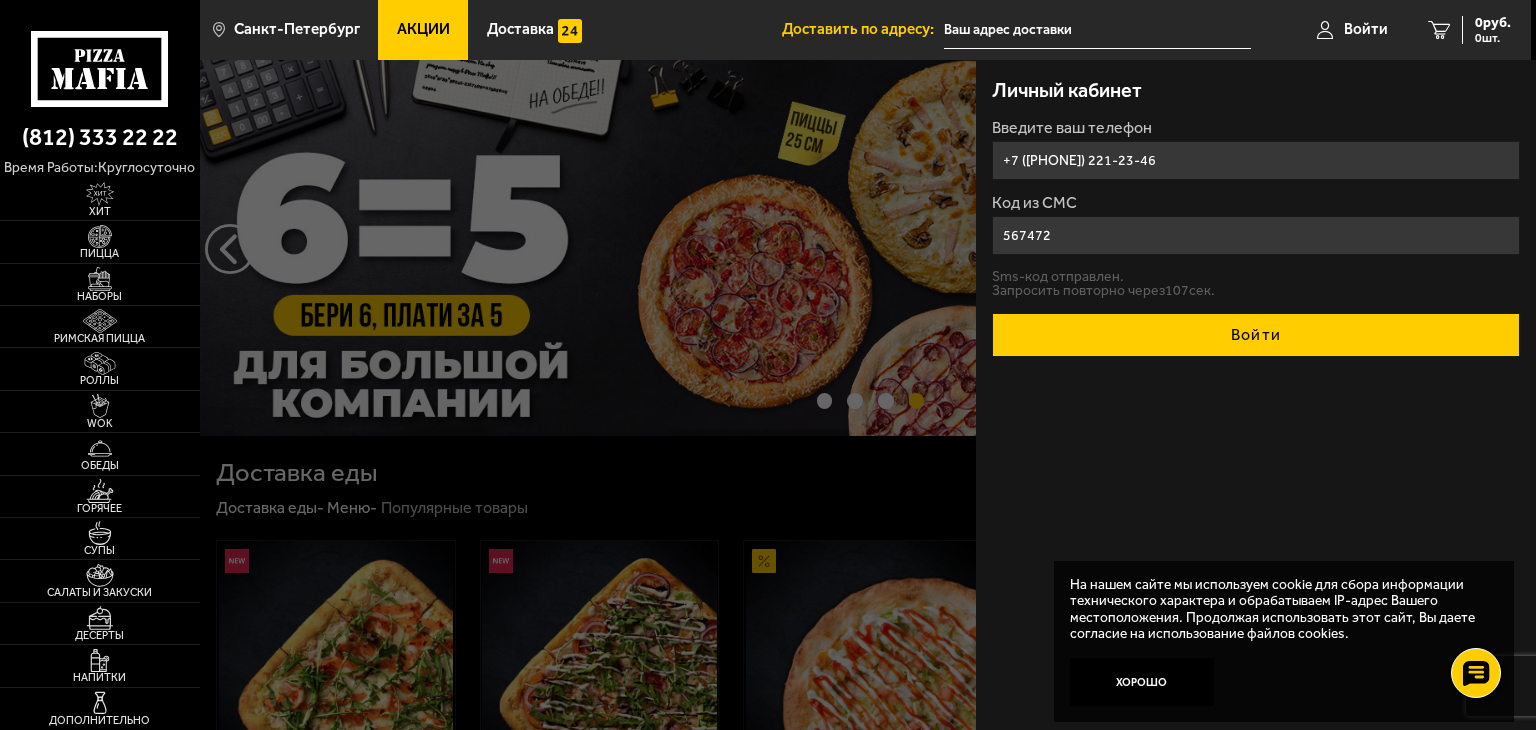 type on "567472" 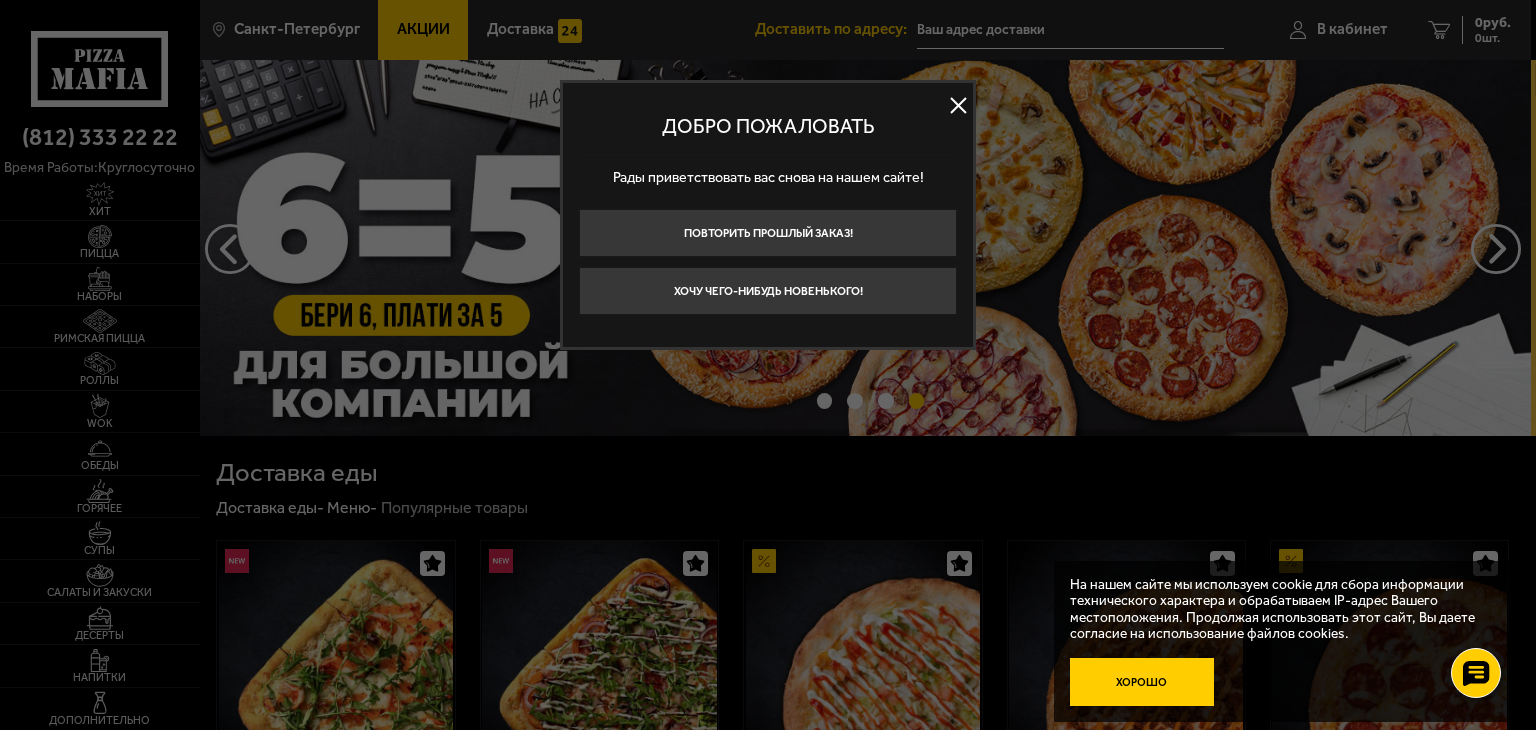 click on "Хорошо" at bounding box center (1142, 682) 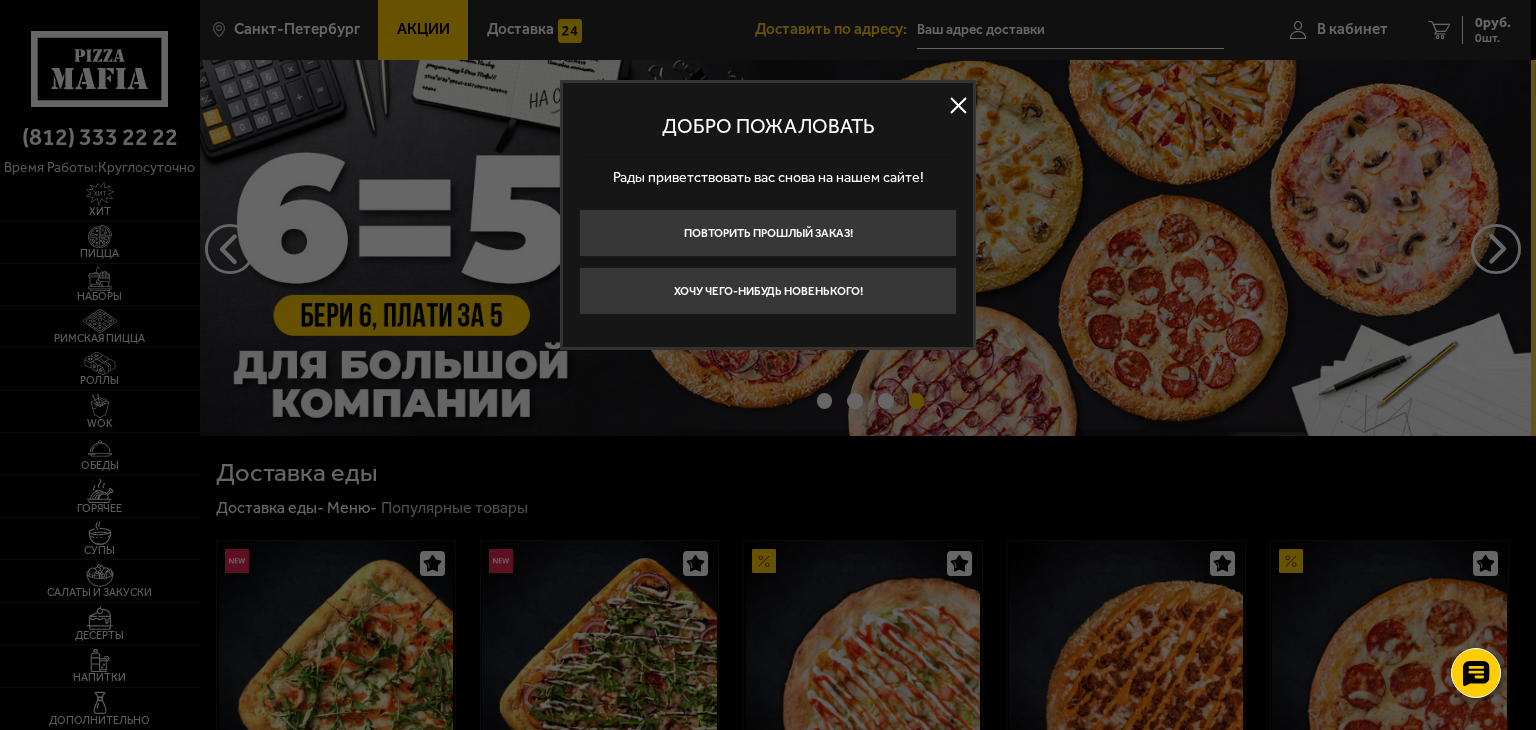 click at bounding box center [958, 106] 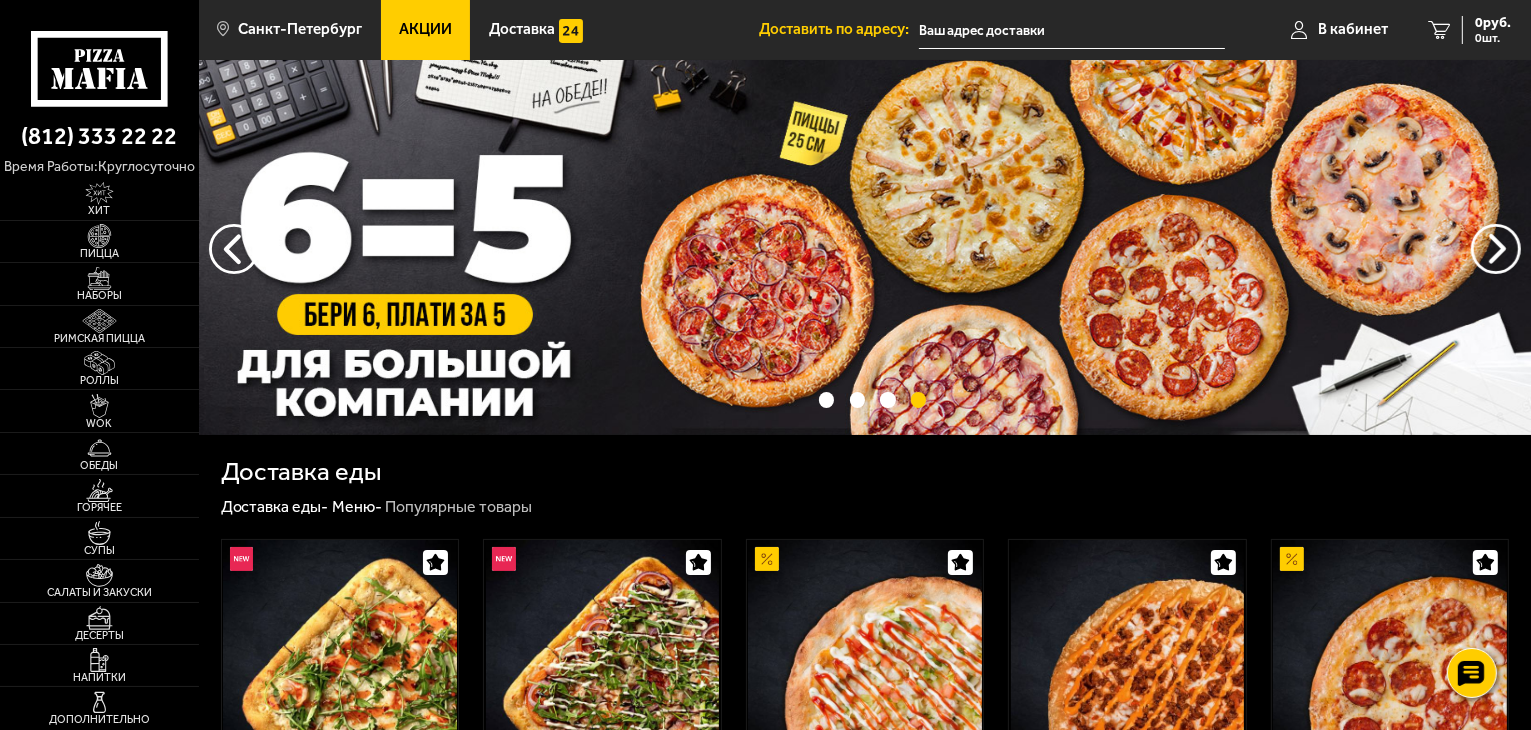 click at bounding box center (1072, 30) 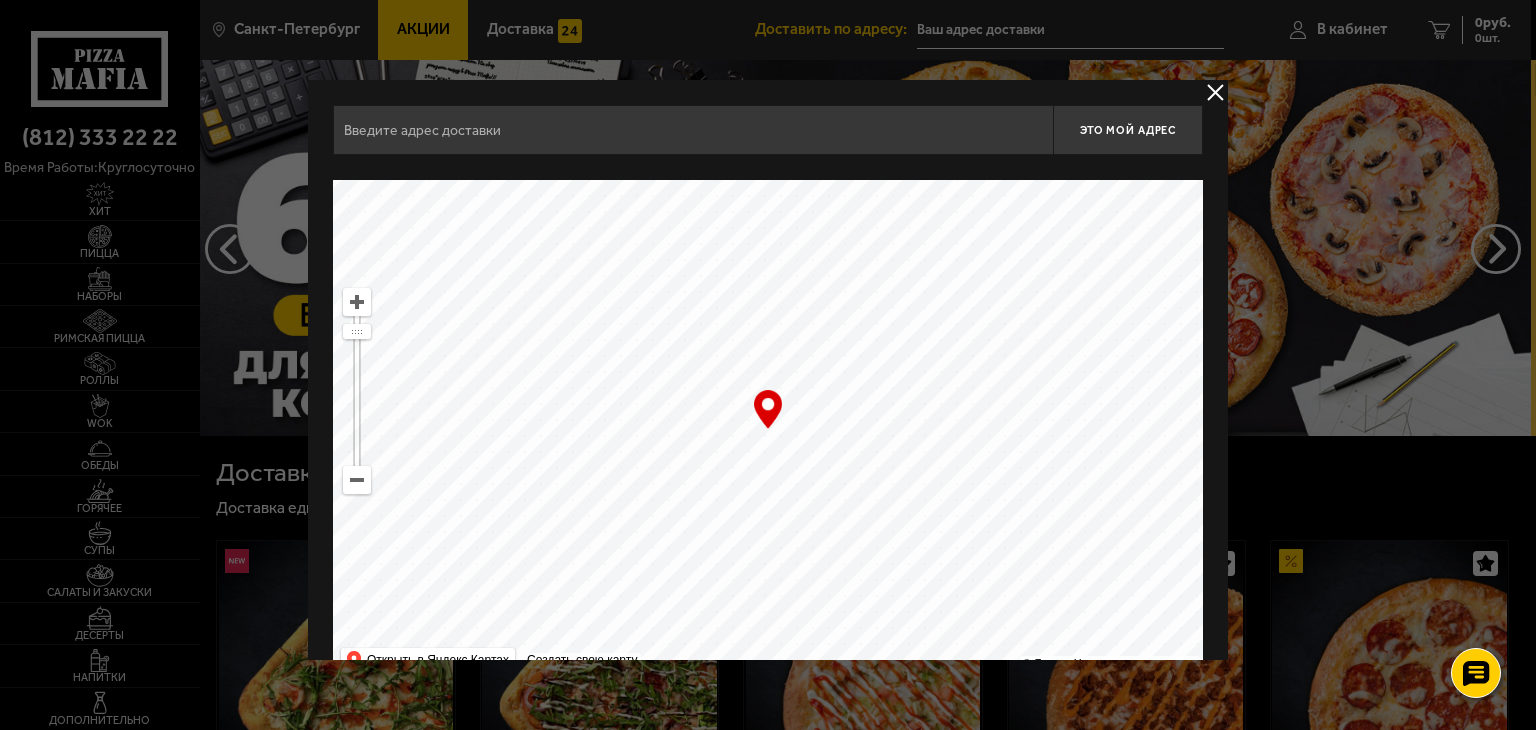 click at bounding box center (693, 130) 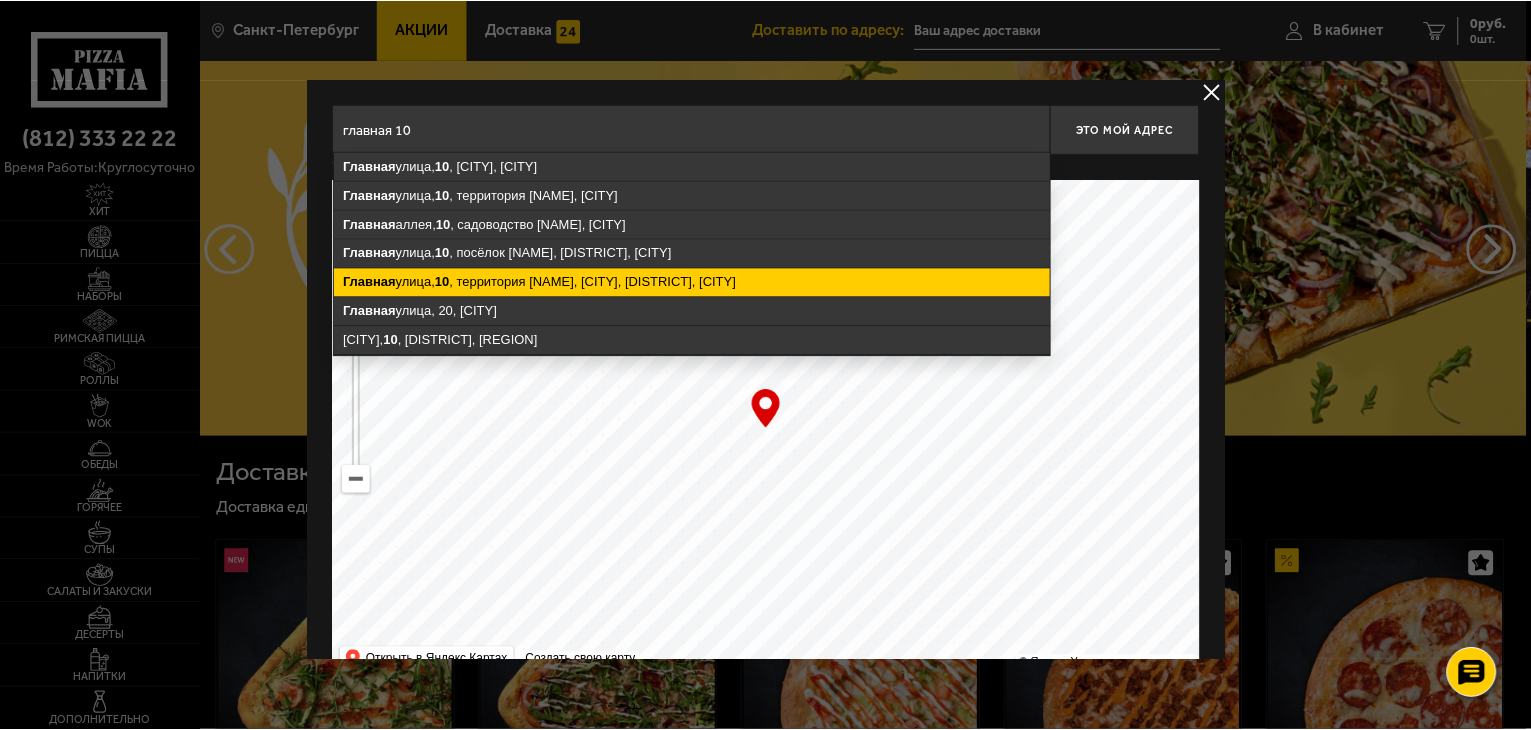 scroll, scrollTop: 0, scrollLeft: 0, axis: both 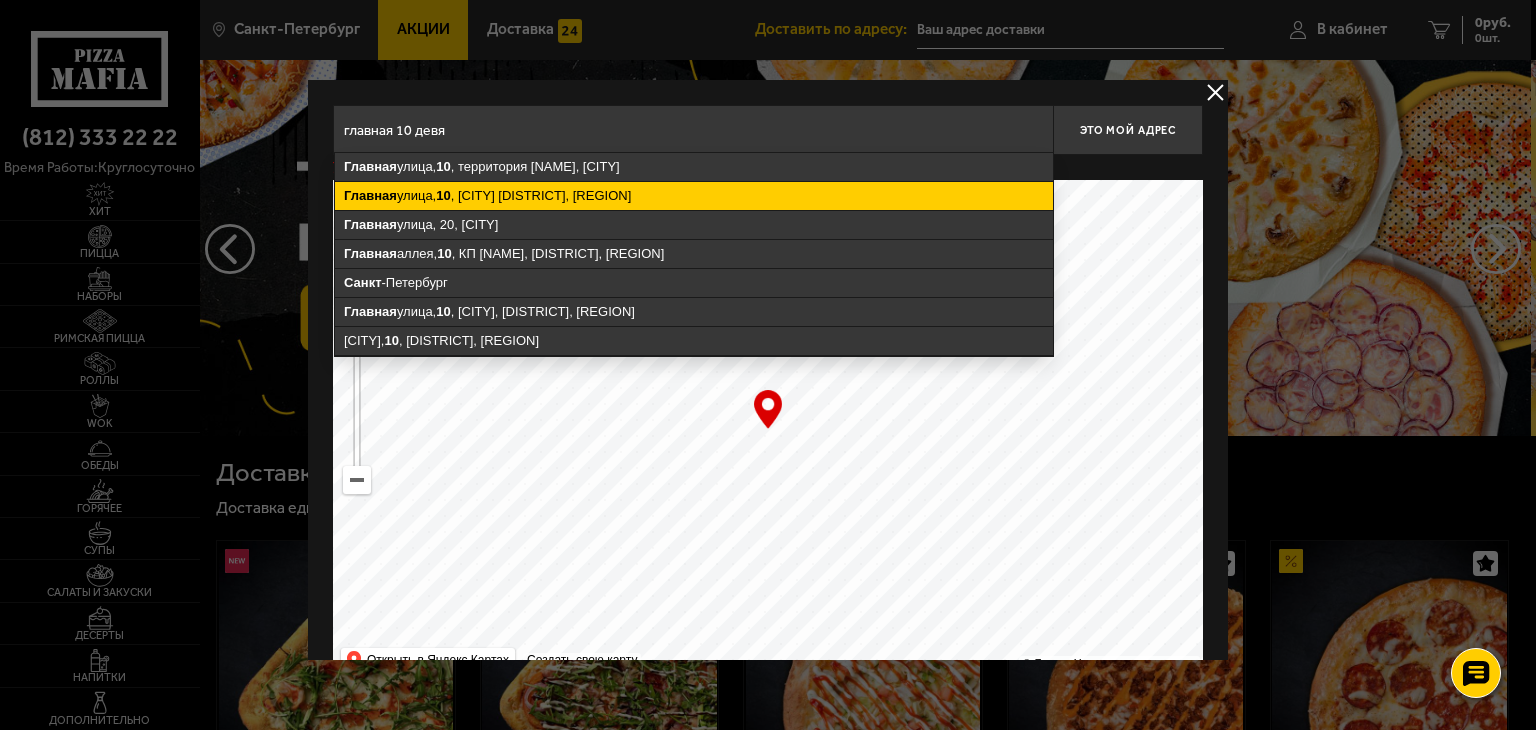 click on "Главная  улица,  10 , деревня Новое Девяткино, Всеволожский район, Ленинградская область" at bounding box center [694, 196] 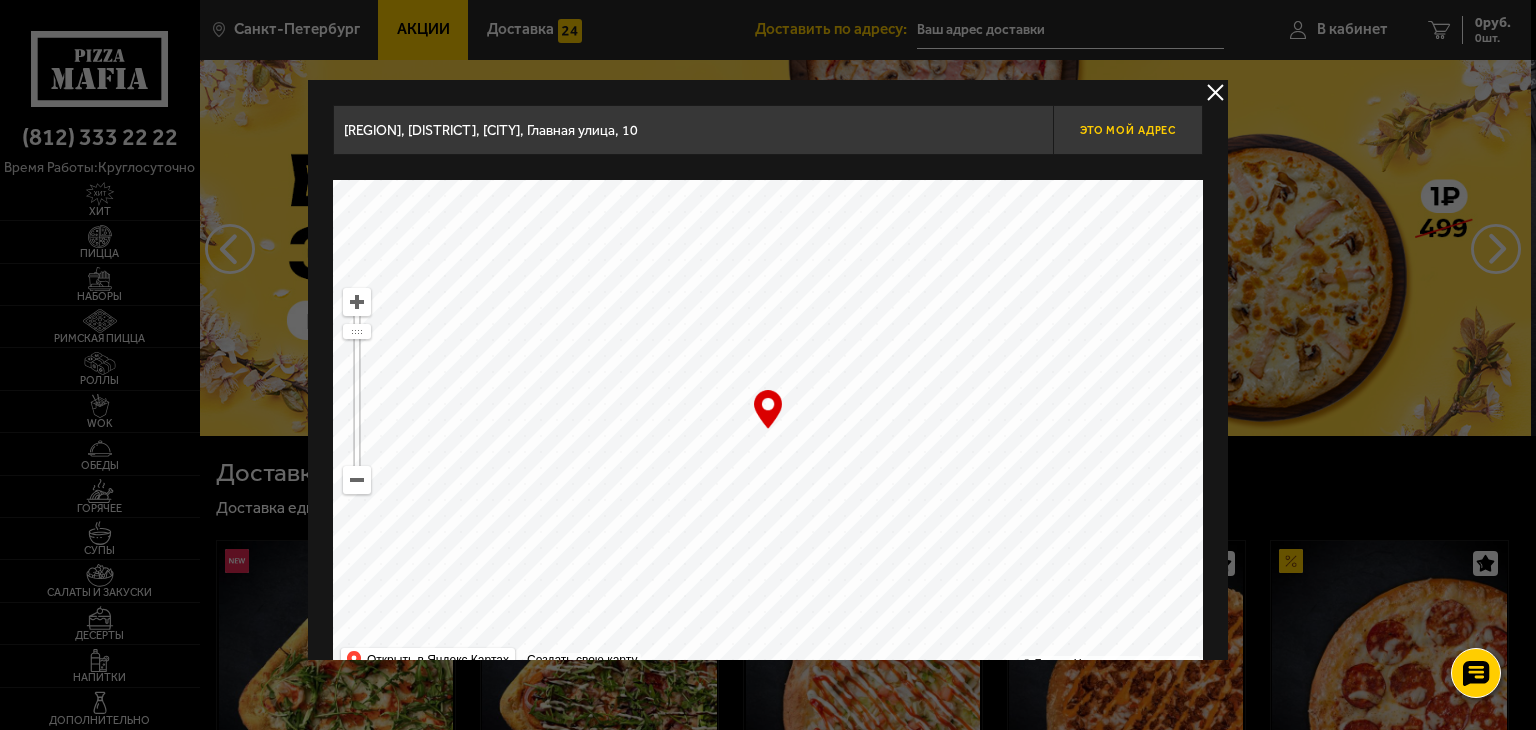 click on "Это мой адрес" at bounding box center [1128, 130] 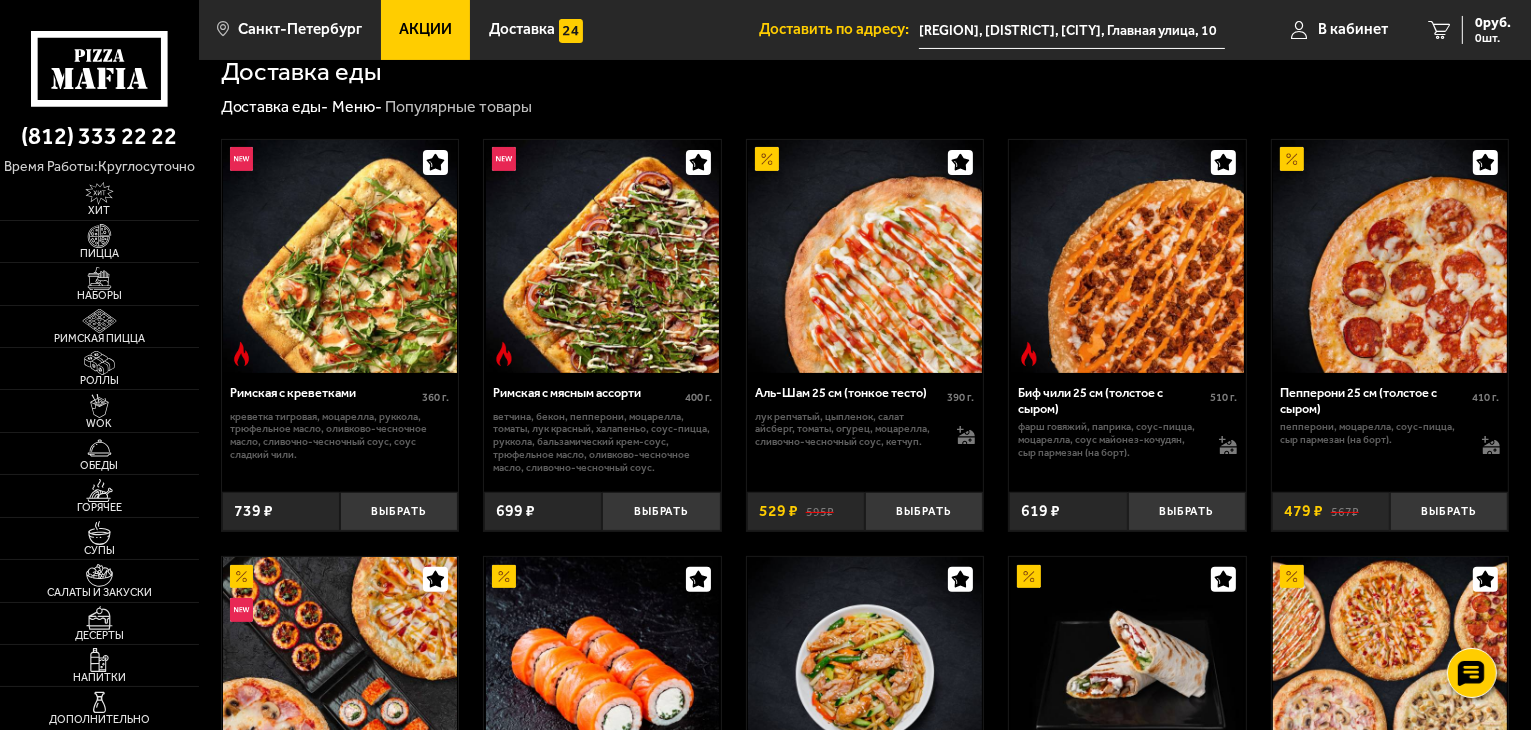 scroll, scrollTop: 0, scrollLeft: 0, axis: both 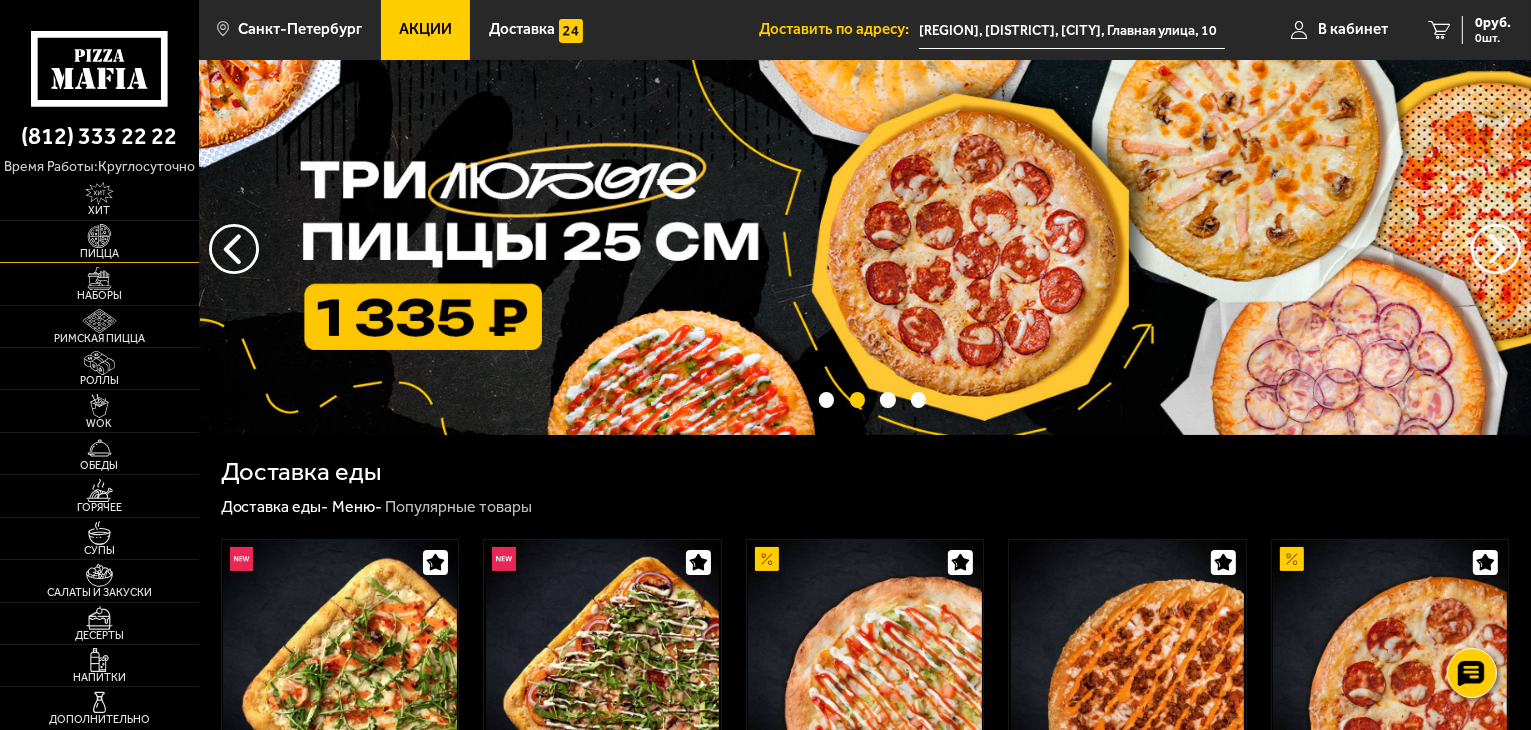 click at bounding box center [99, 236] 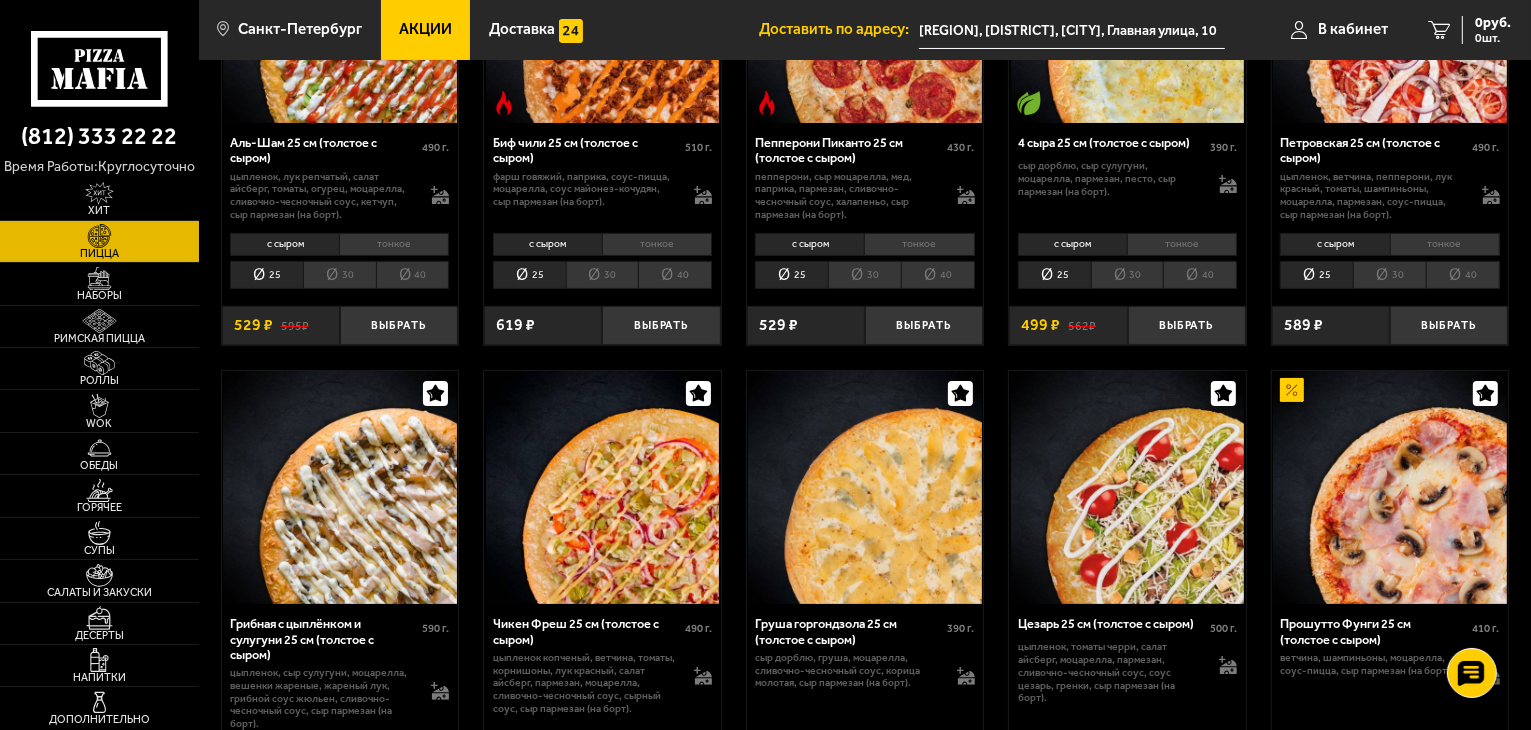 scroll, scrollTop: 0, scrollLeft: 0, axis: both 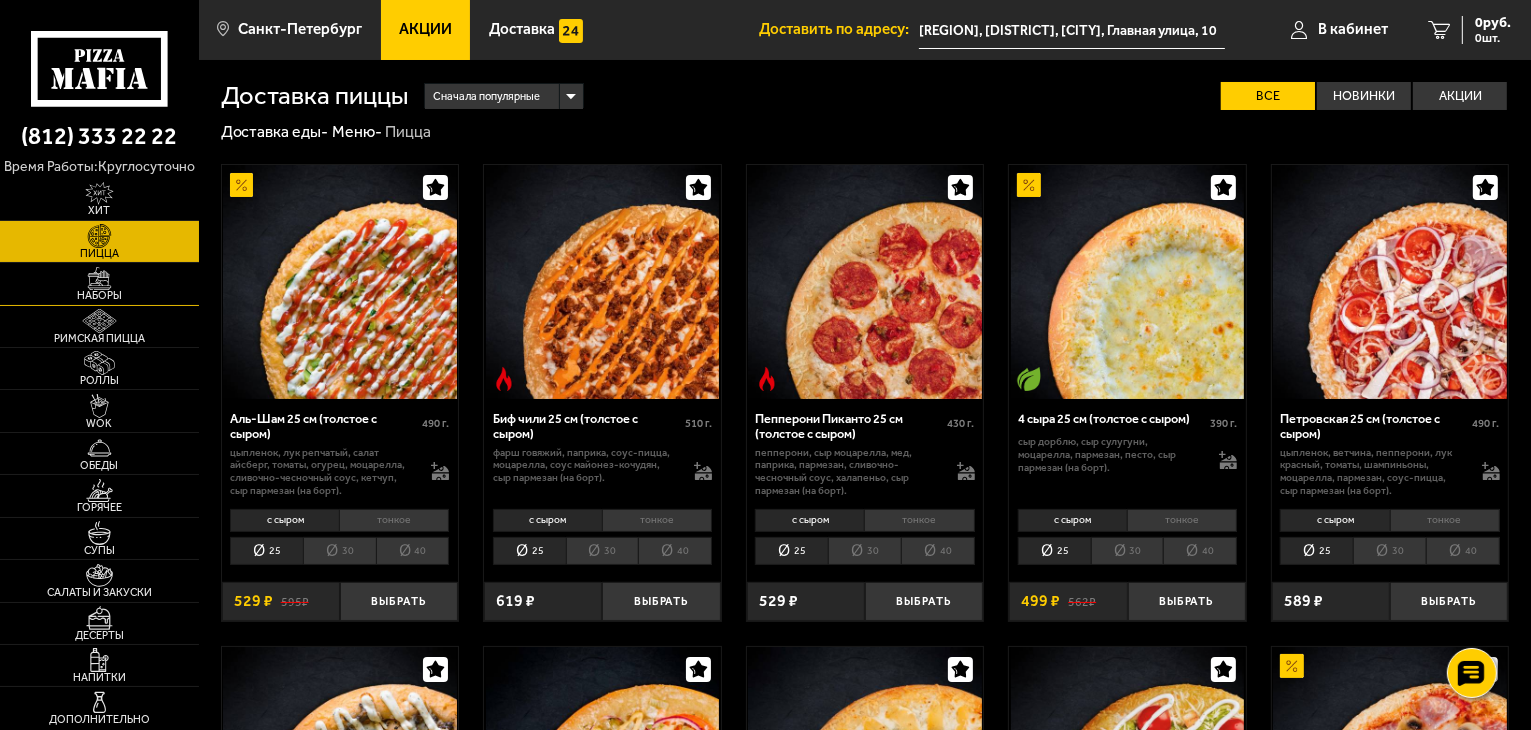 click on "Наборы" at bounding box center [99, 295] 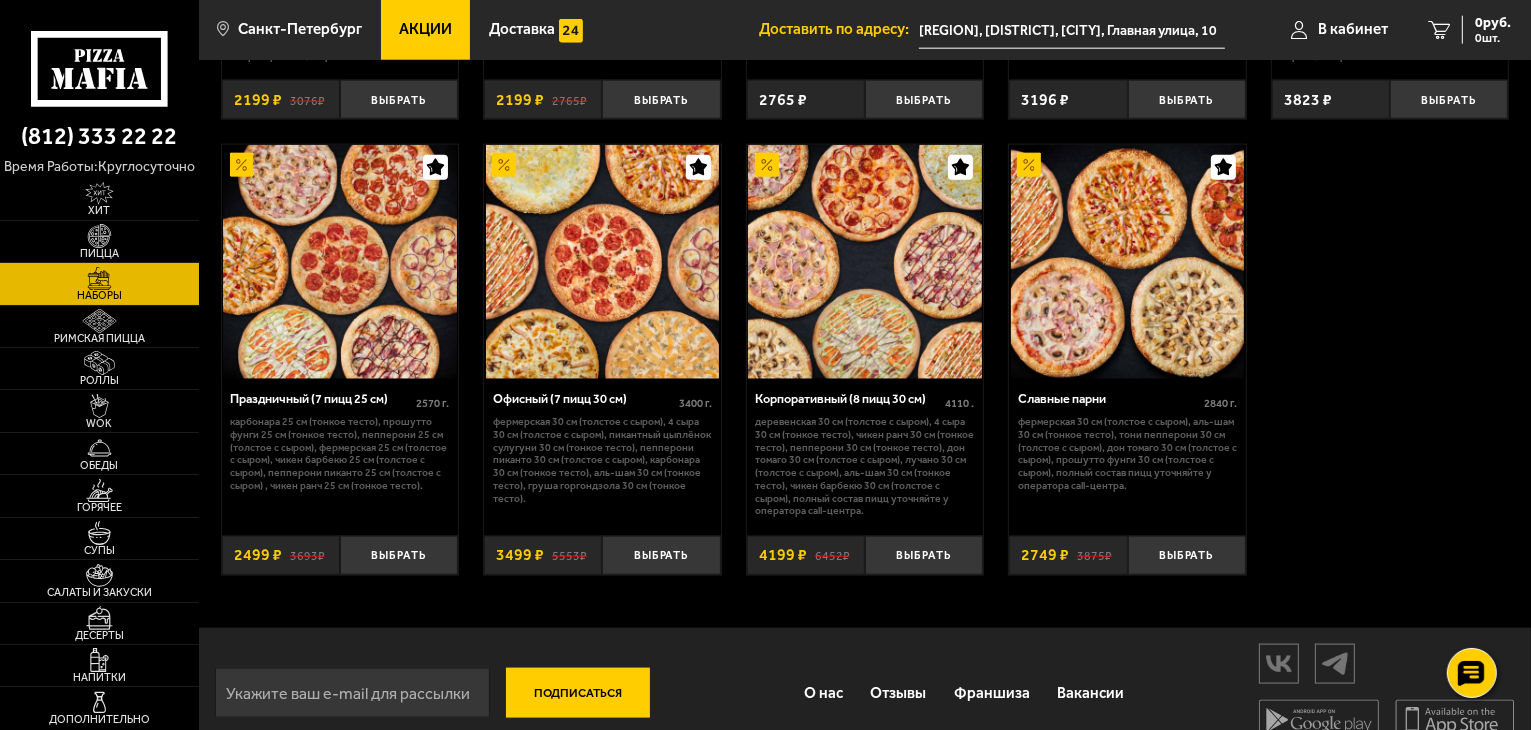 scroll, scrollTop: 2500, scrollLeft: 0, axis: vertical 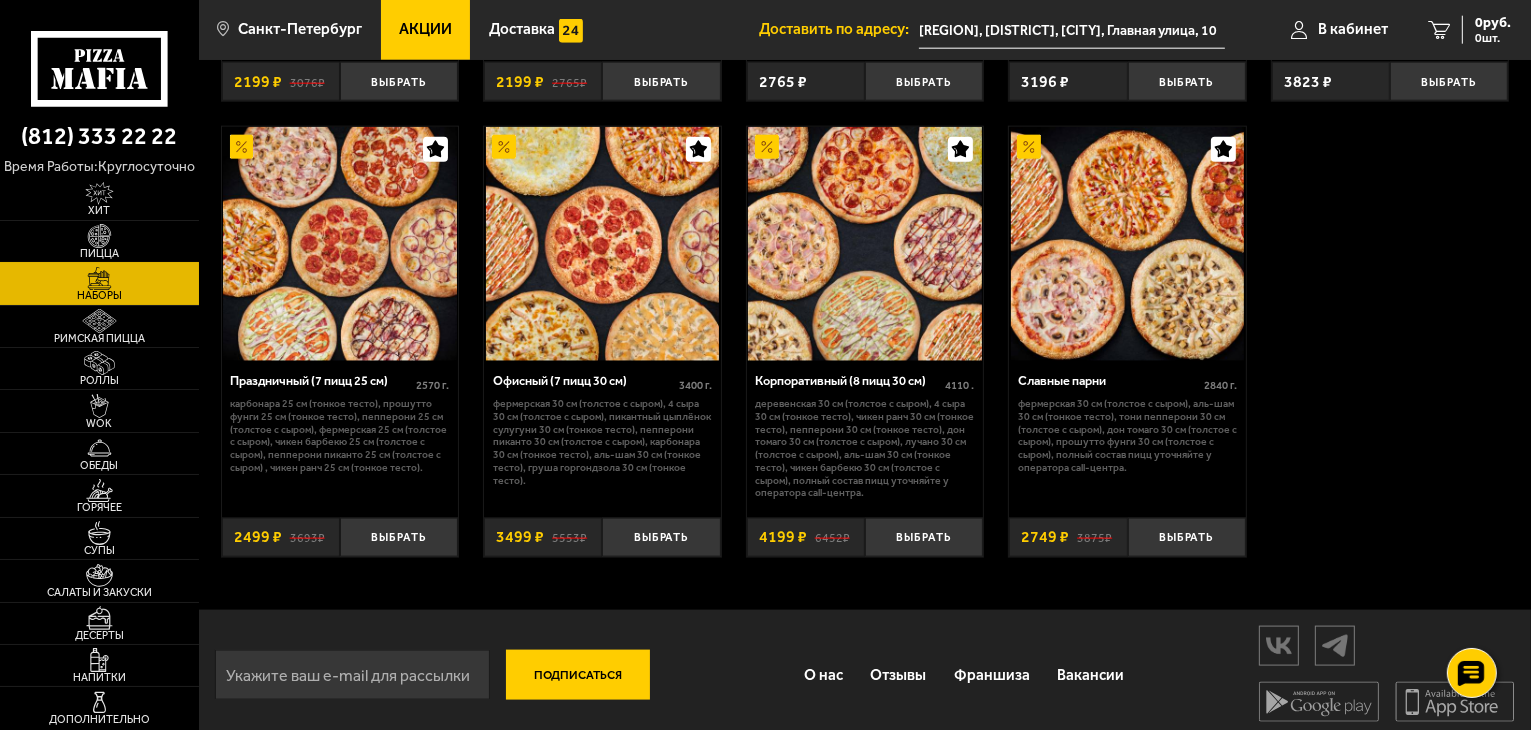 click on "Пицца" at bounding box center (99, 241) 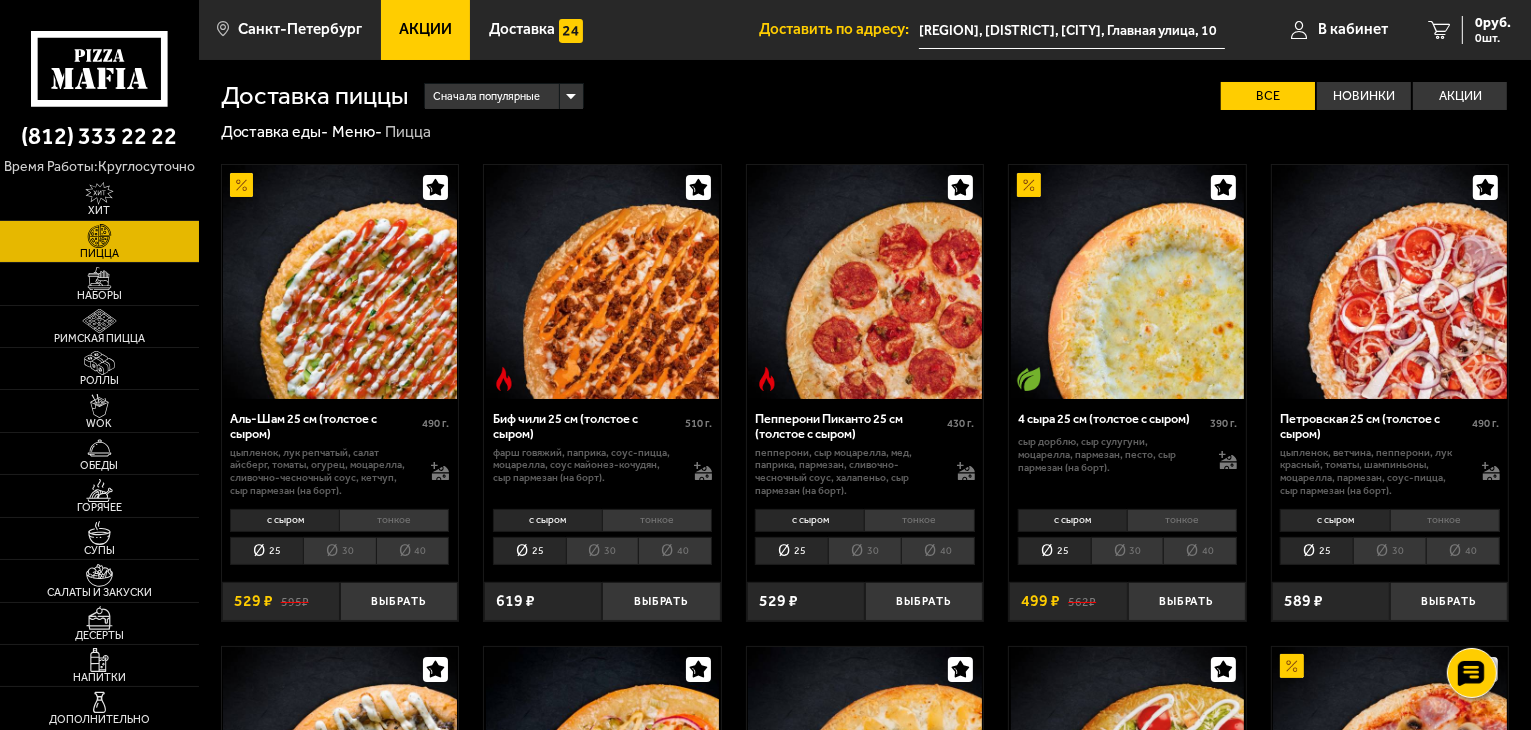 scroll, scrollTop: 500, scrollLeft: 0, axis: vertical 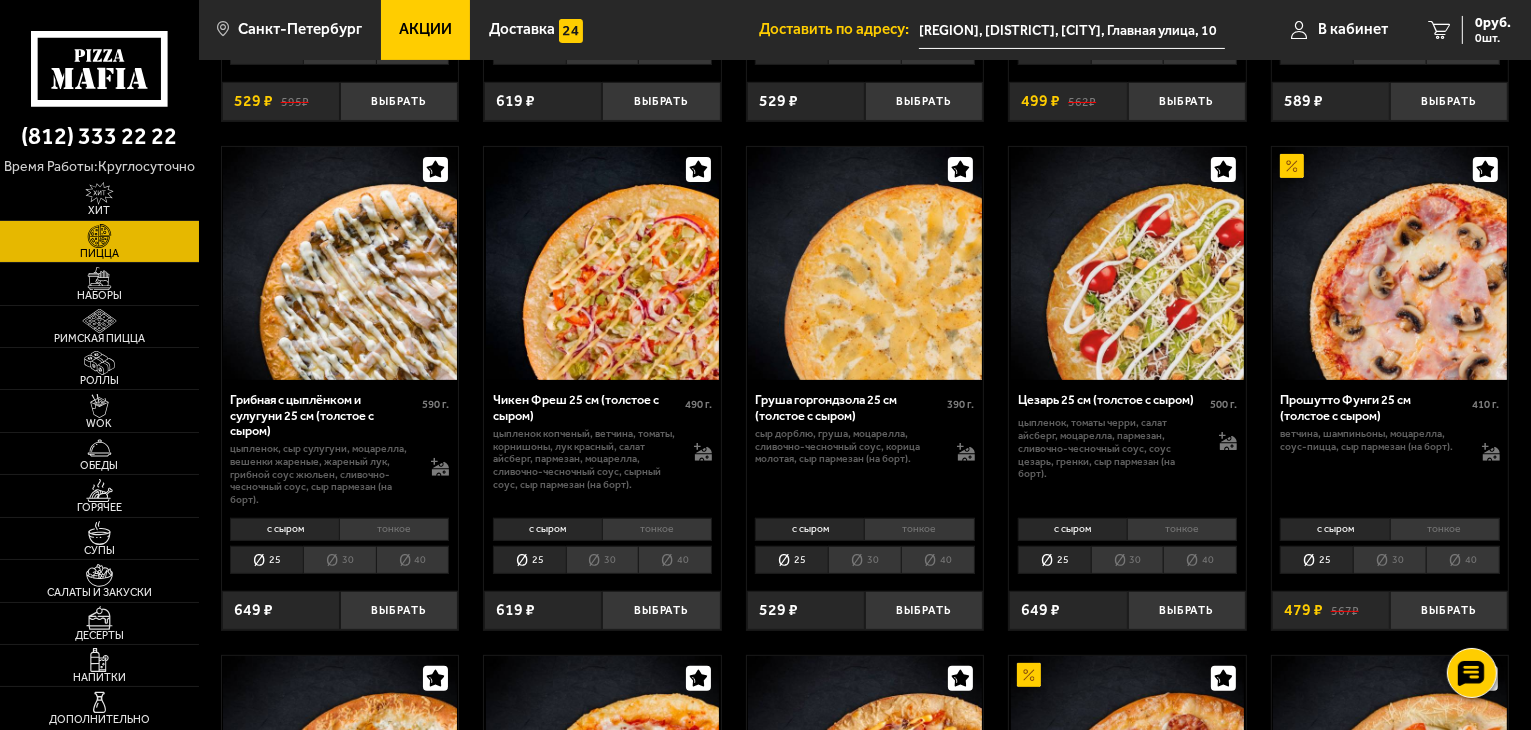 click on "40" at bounding box center (1463, 560) 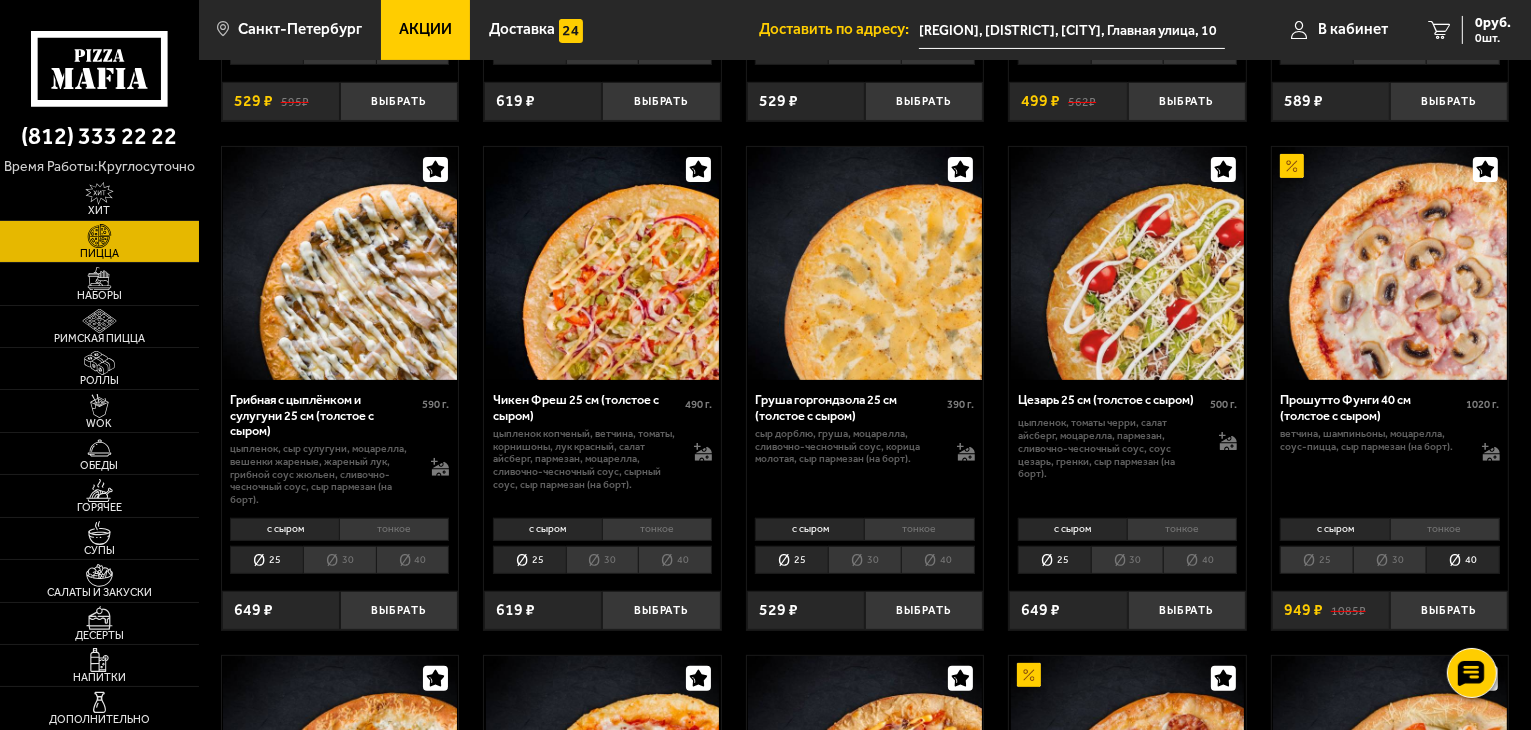 click on "тонкое" at bounding box center (1445, 529) 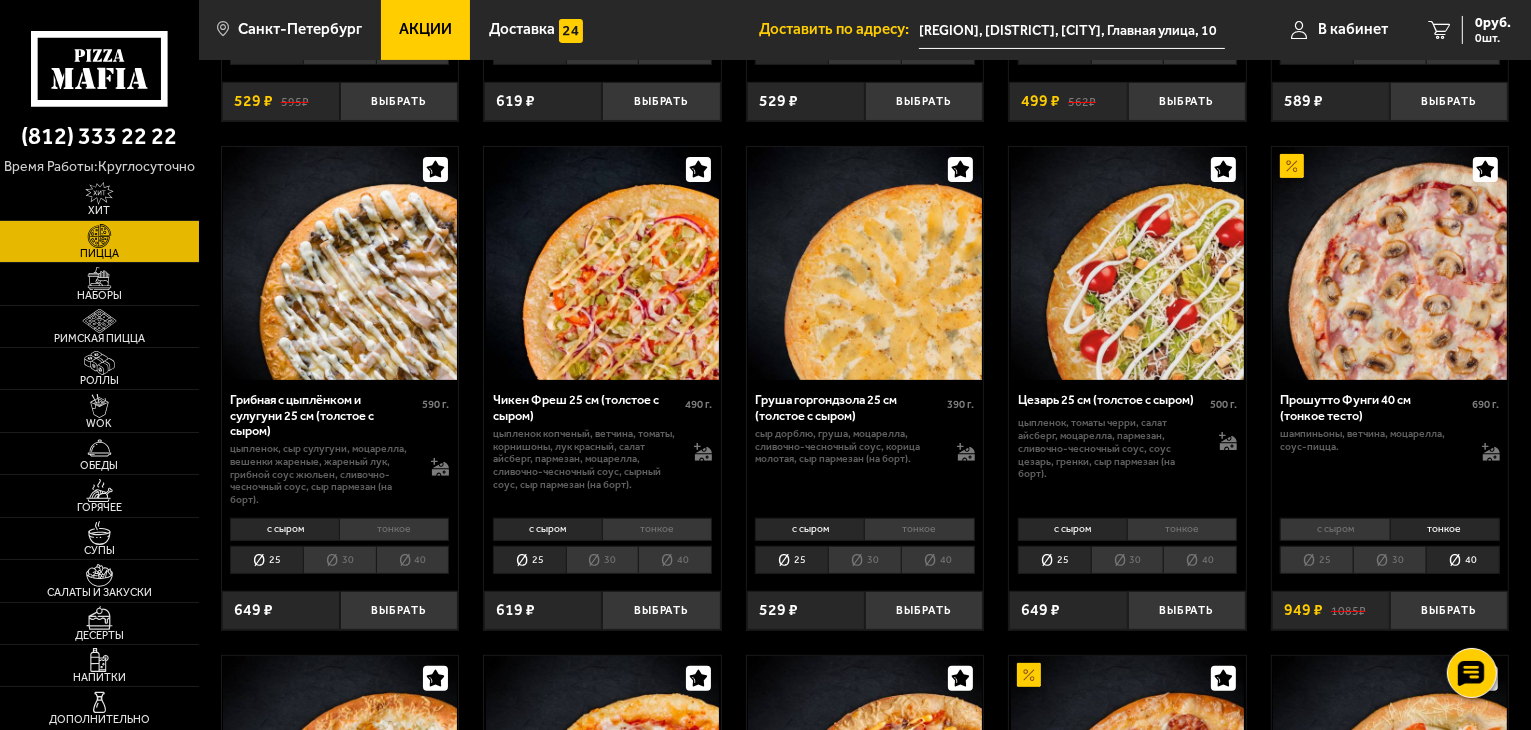 click on "с сыром" at bounding box center [1334, 529] 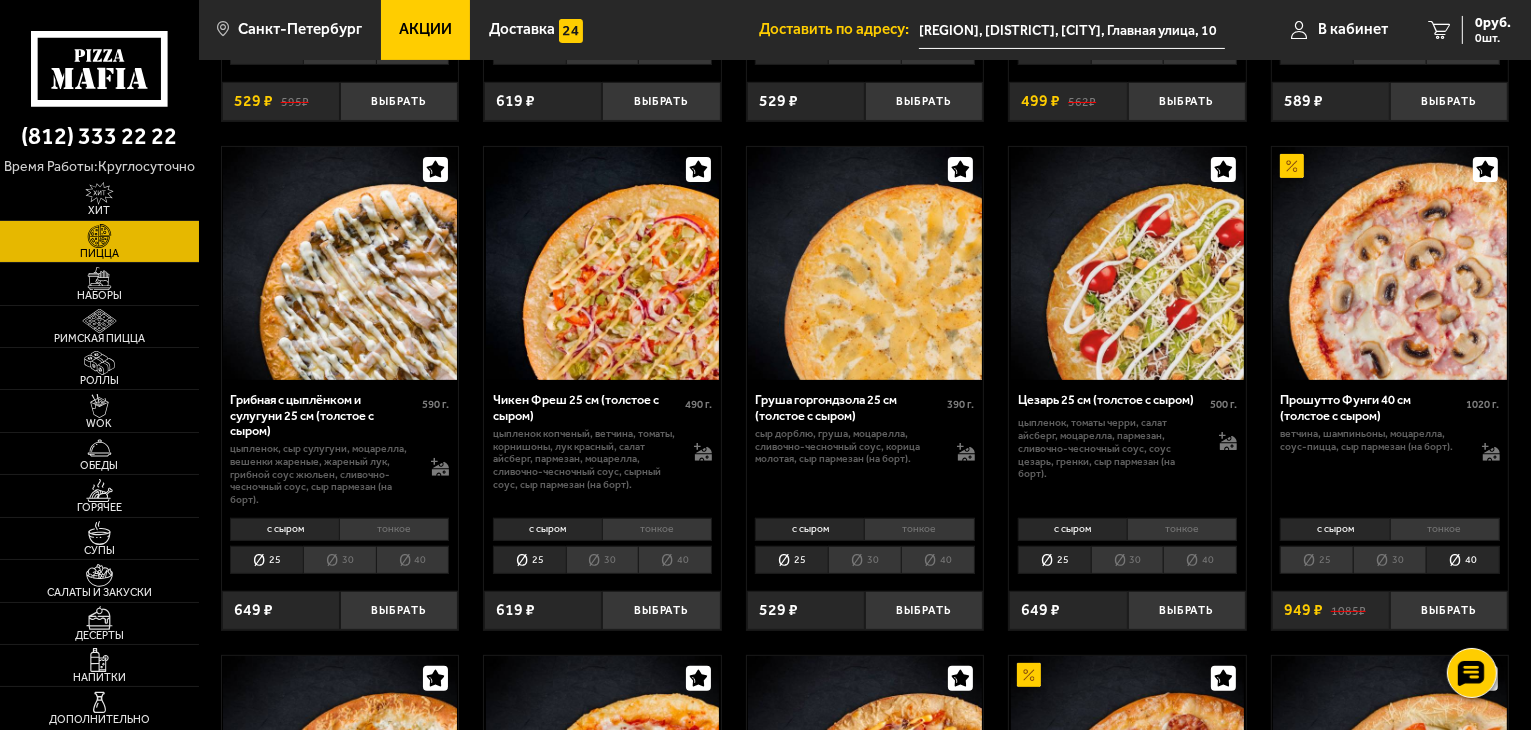 click on "тонкое" at bounding box center [1445, 529] 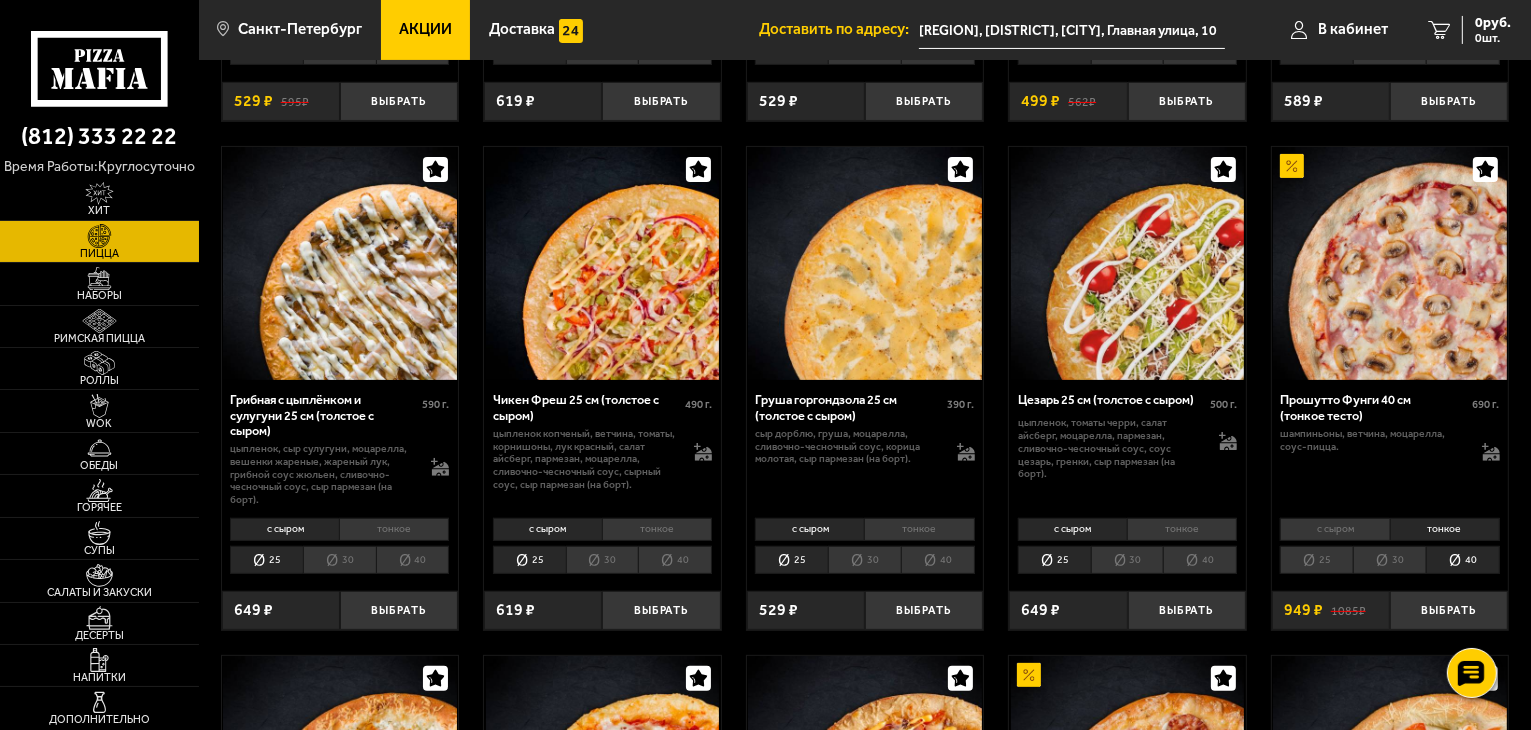 click on "с сыром" at bounding box center [1334, 529] 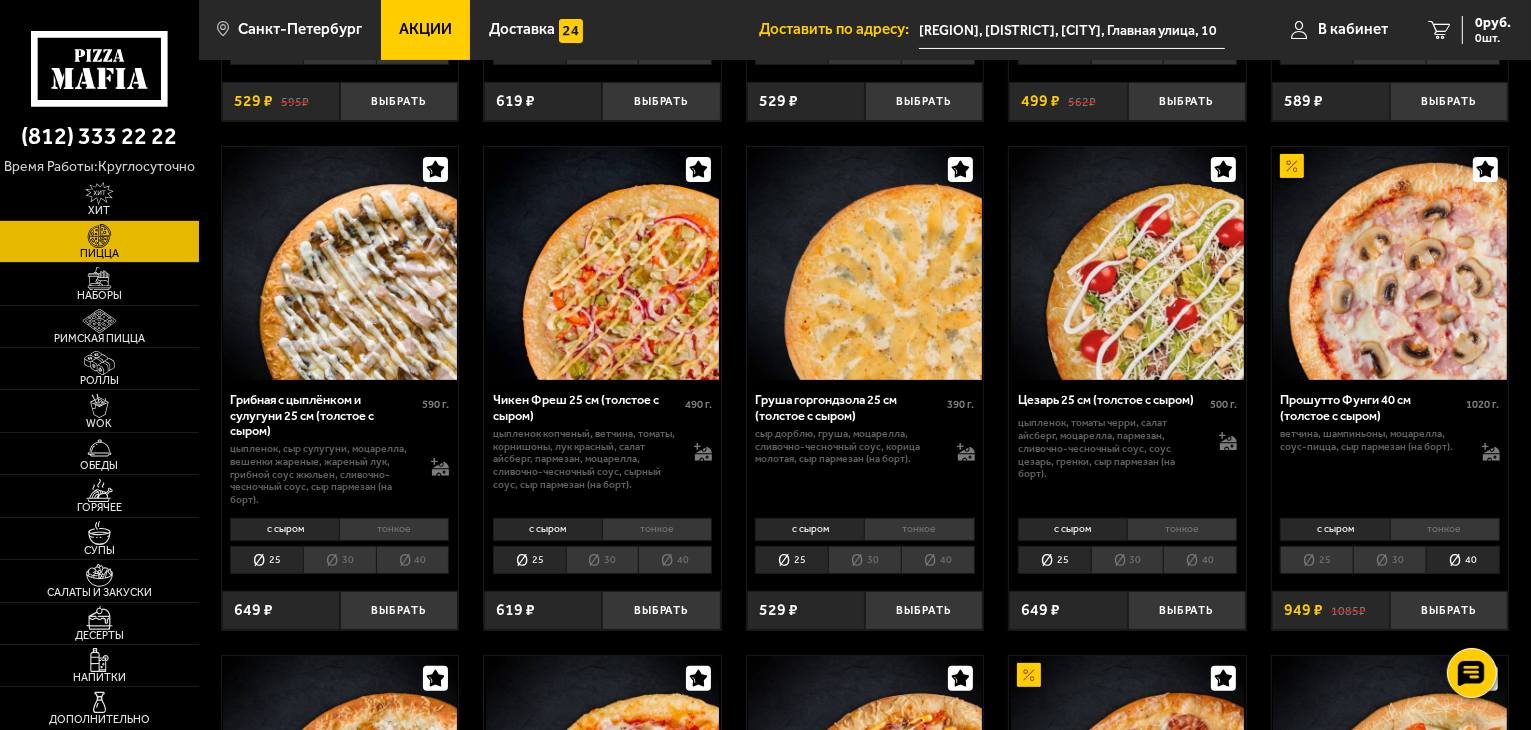 click on "тонкое" at bounding box center (1445, 529) 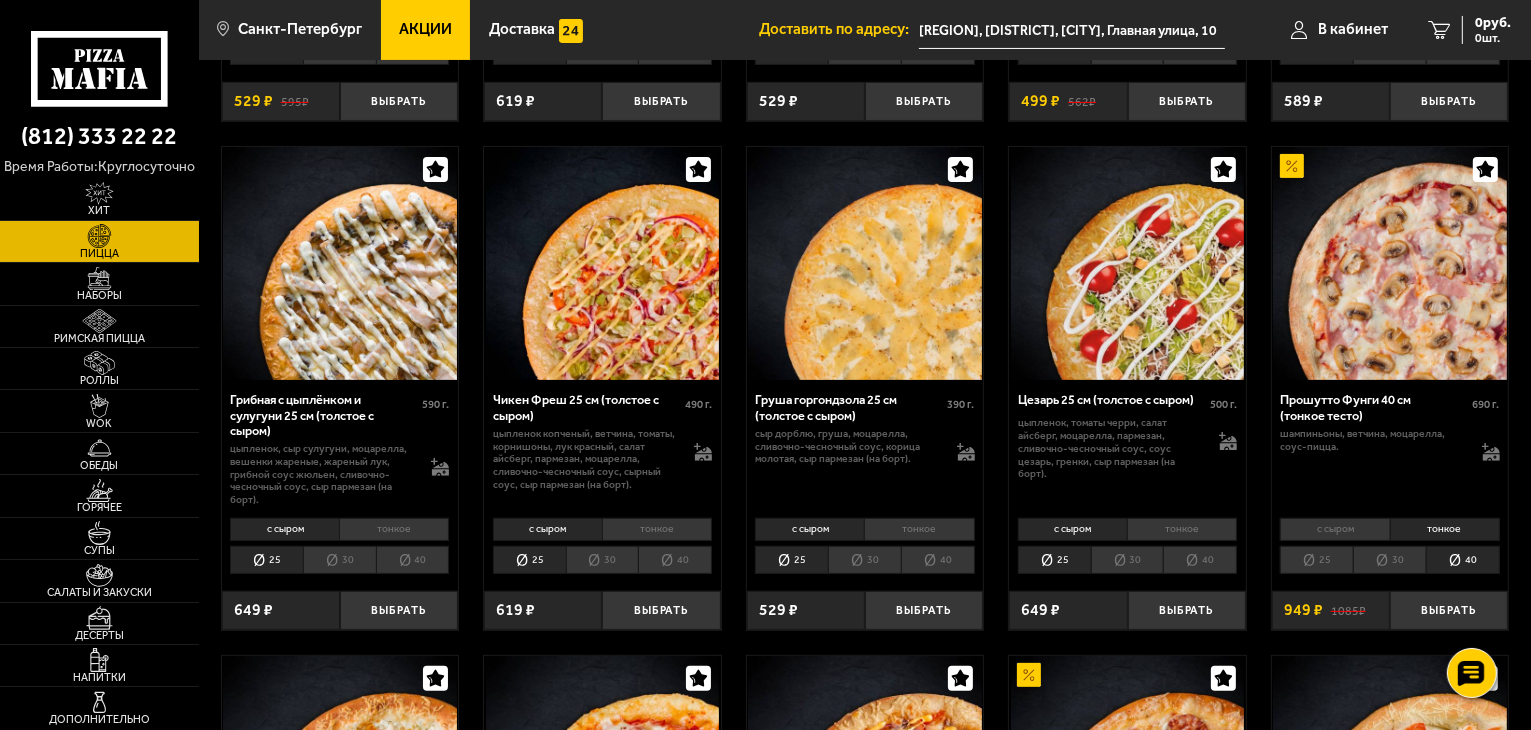 click on "с сыром" at bounding box center (1334, 529) 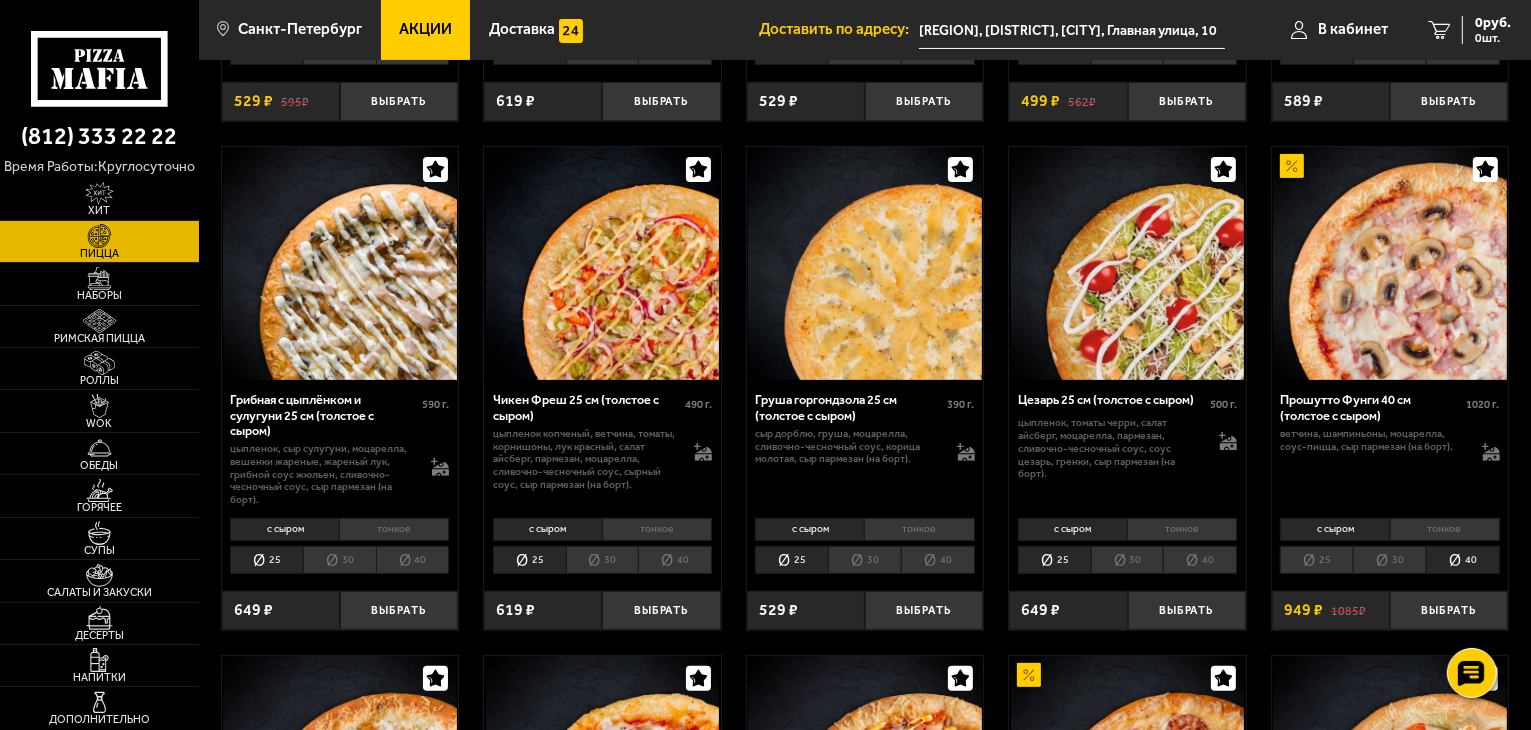 click on "тонкое" at bounding box center [1445, 529] 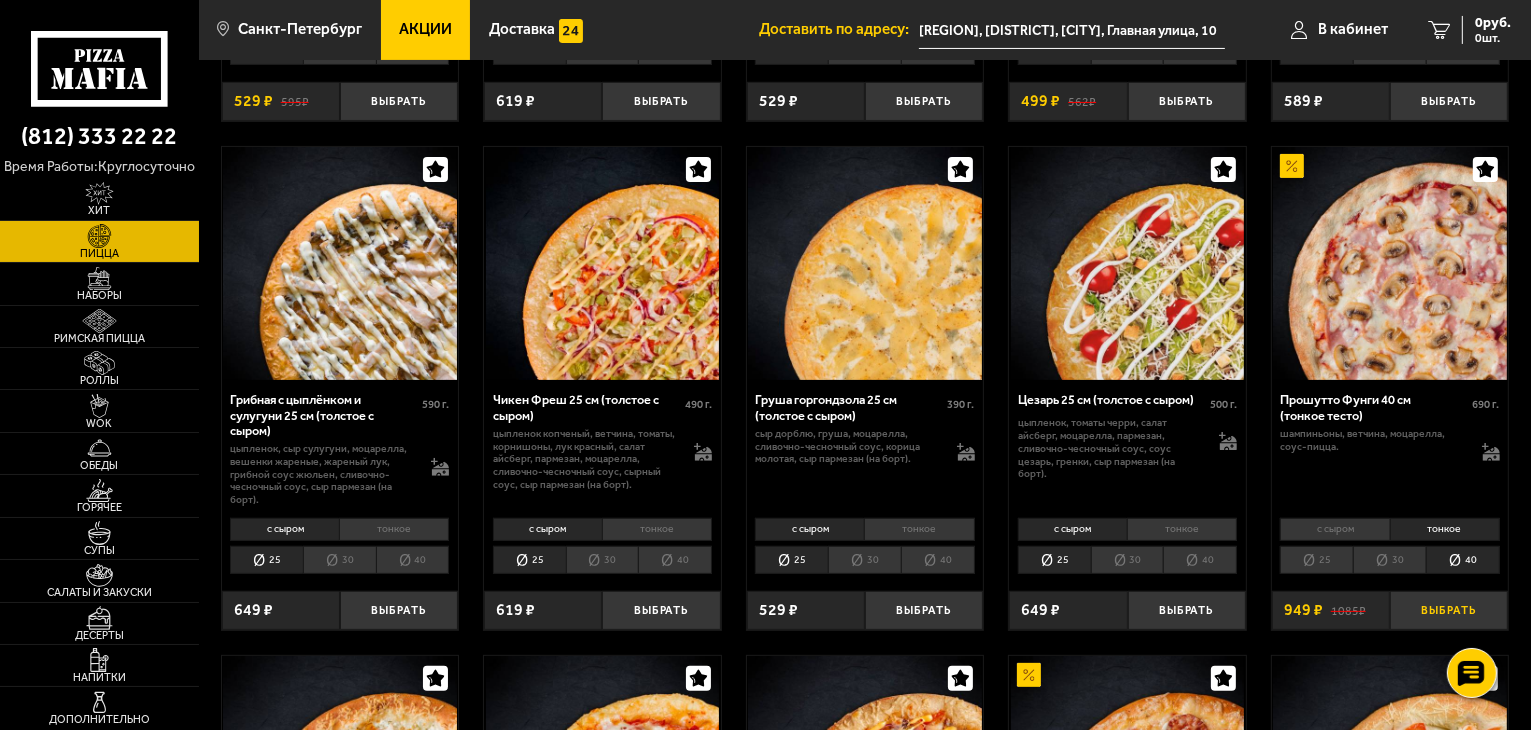 click on "Выбрать" at bounding box center (1449, 610) 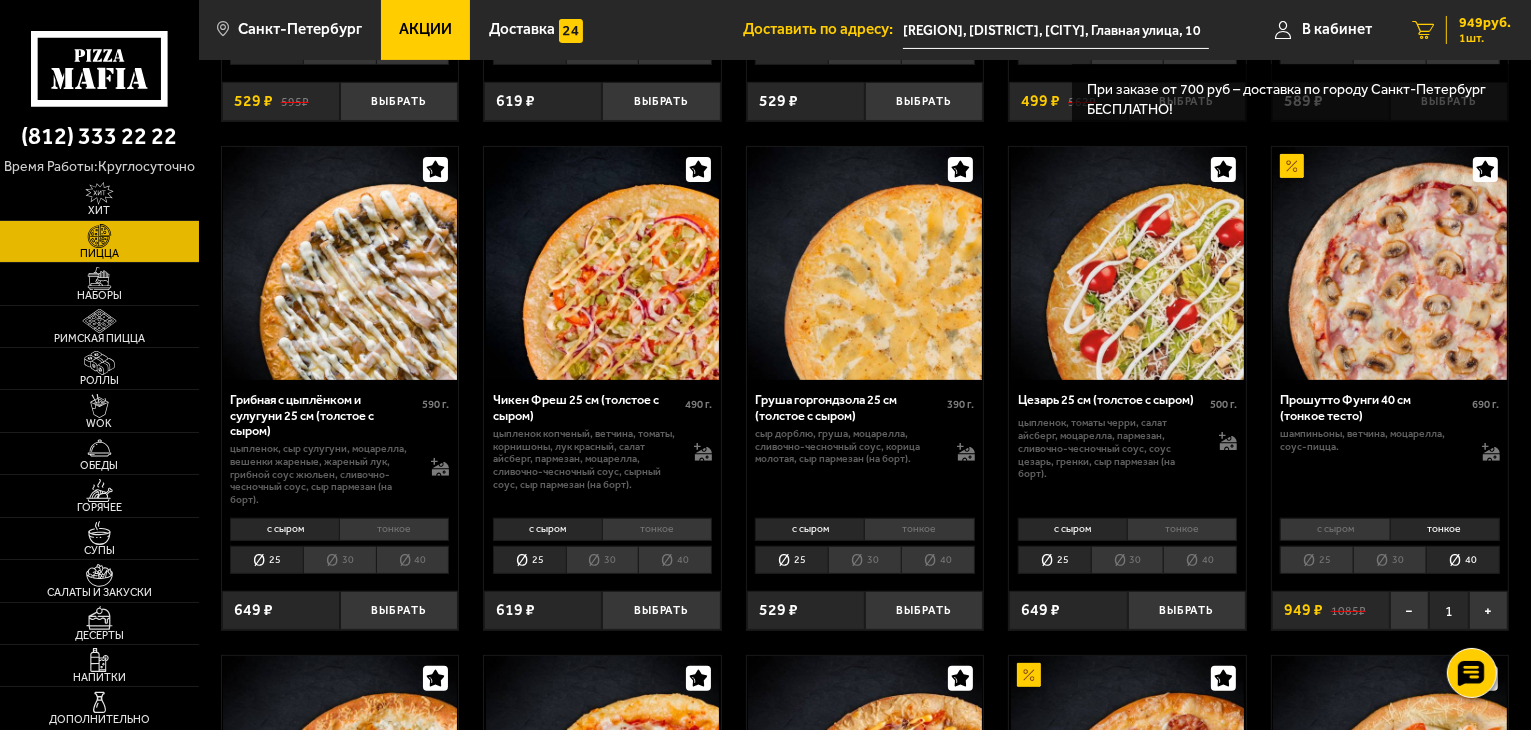 click on "949  руб." at bounding box center (1485, 23) 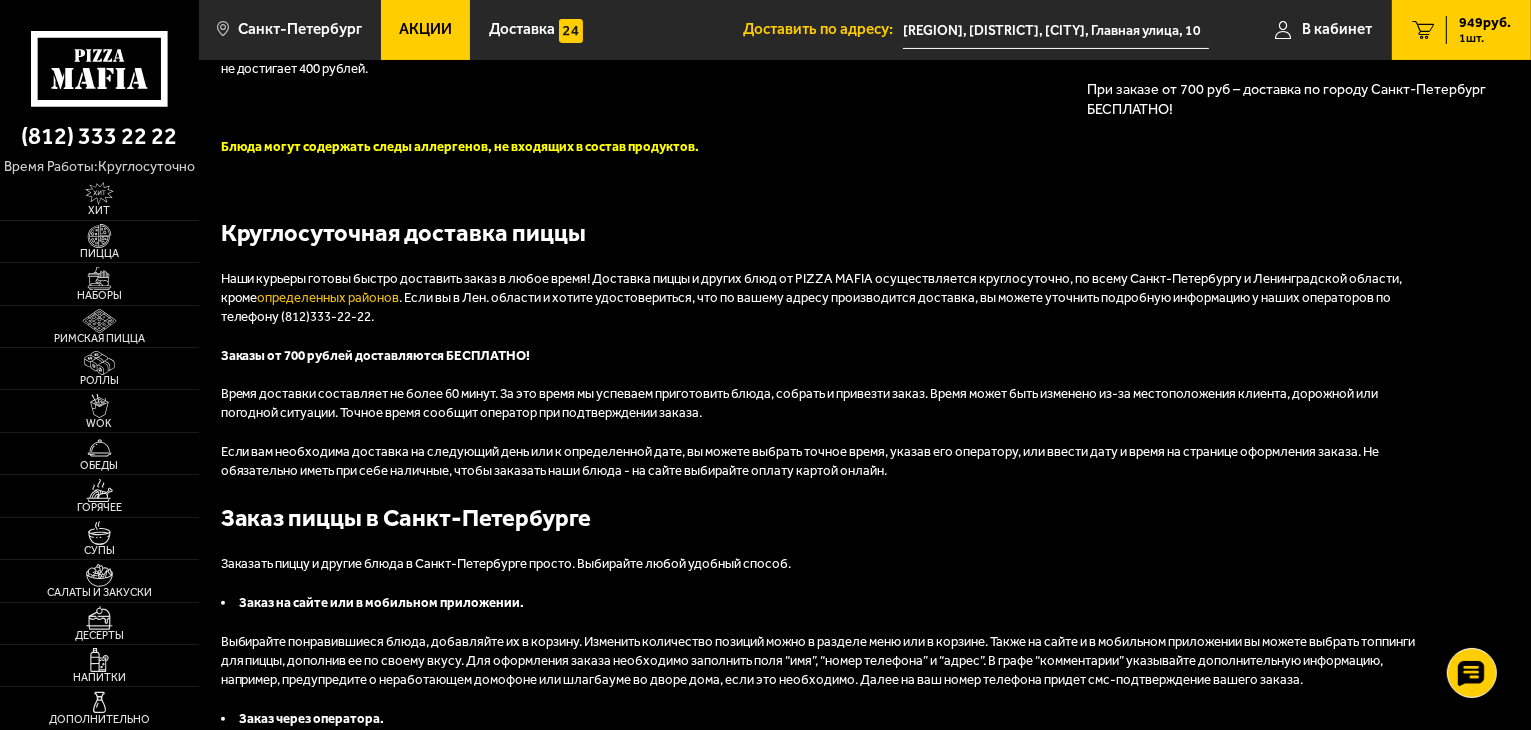 scroll, scrollTop: 0, scrollLeft: 0, axis: both 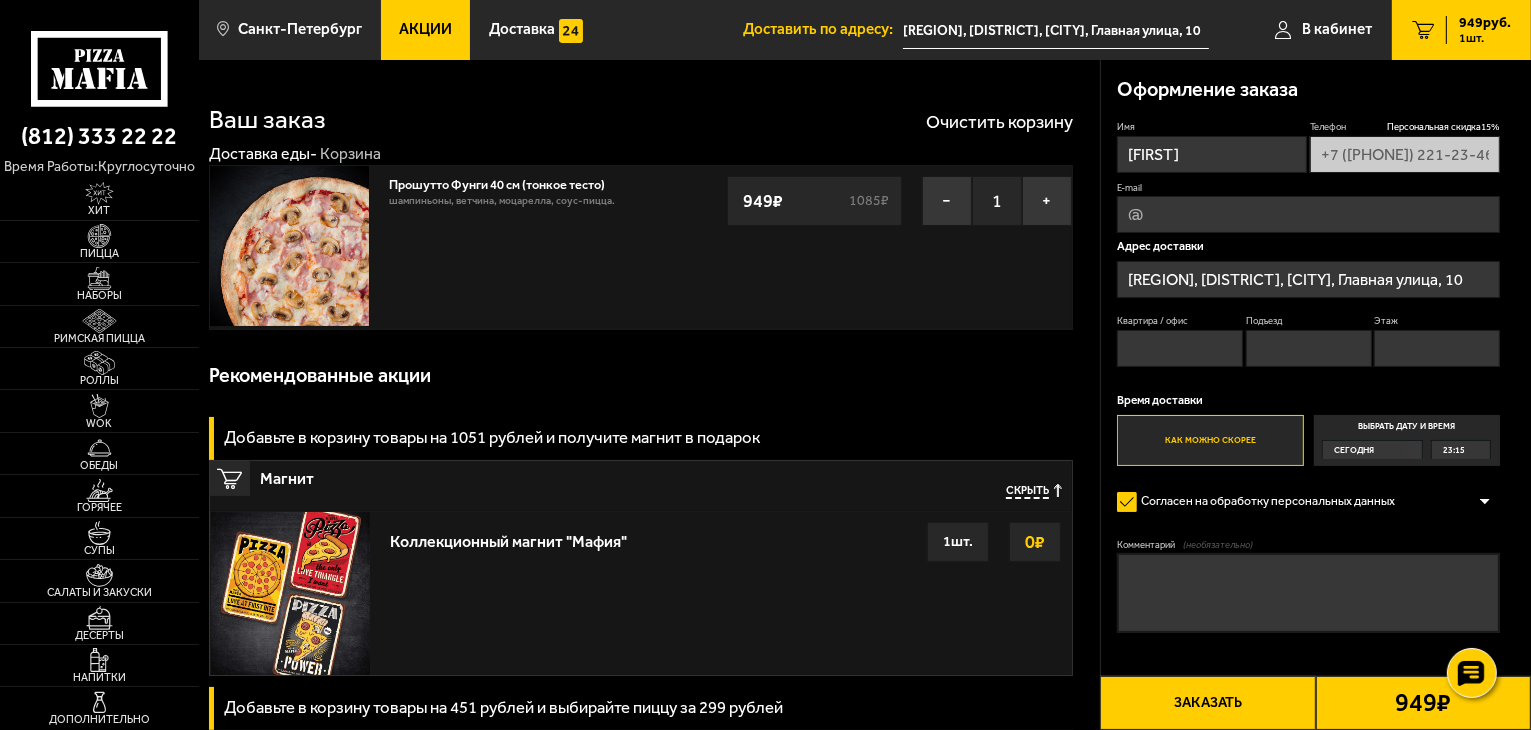 click on "Квартира / офис" at bounding box center [1180, 348] 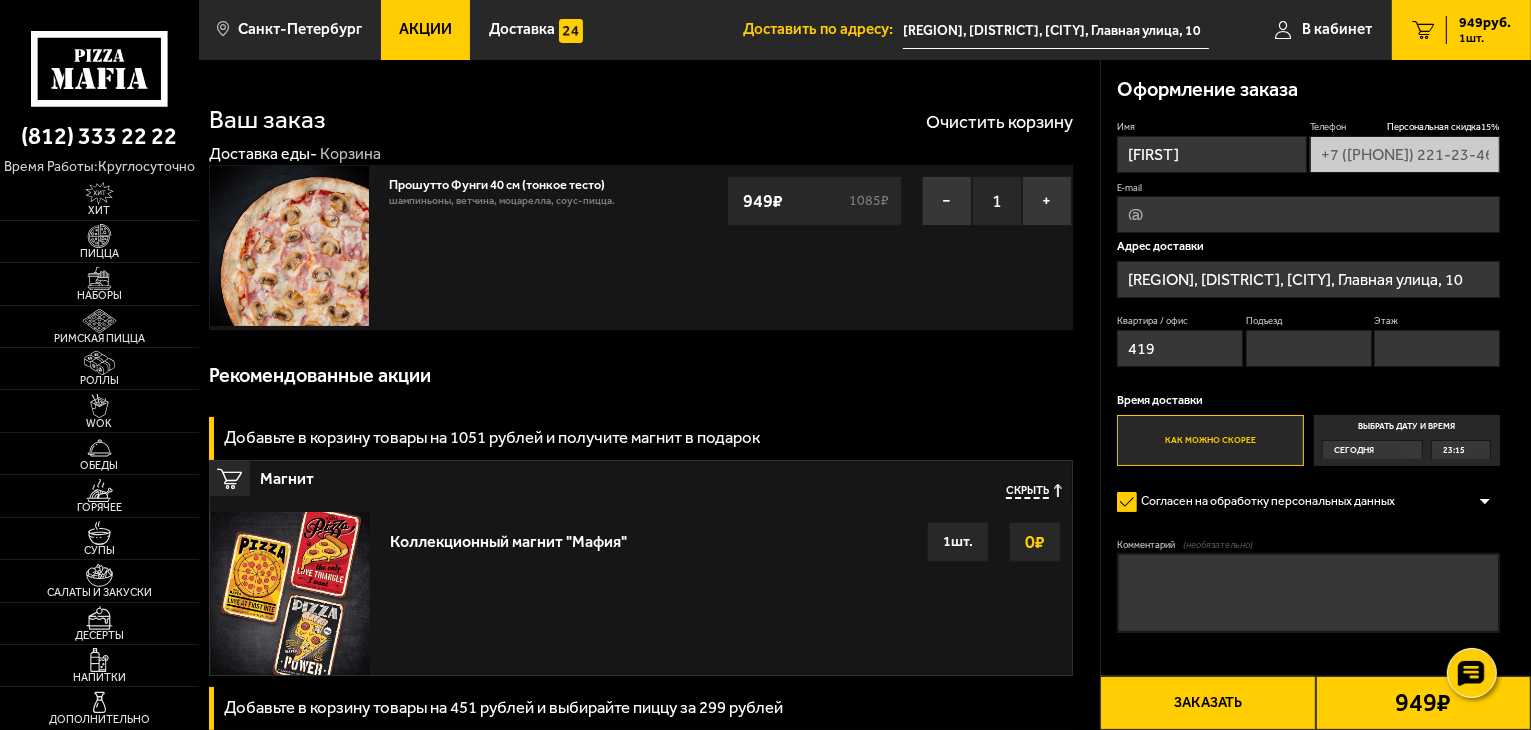 type on "419" 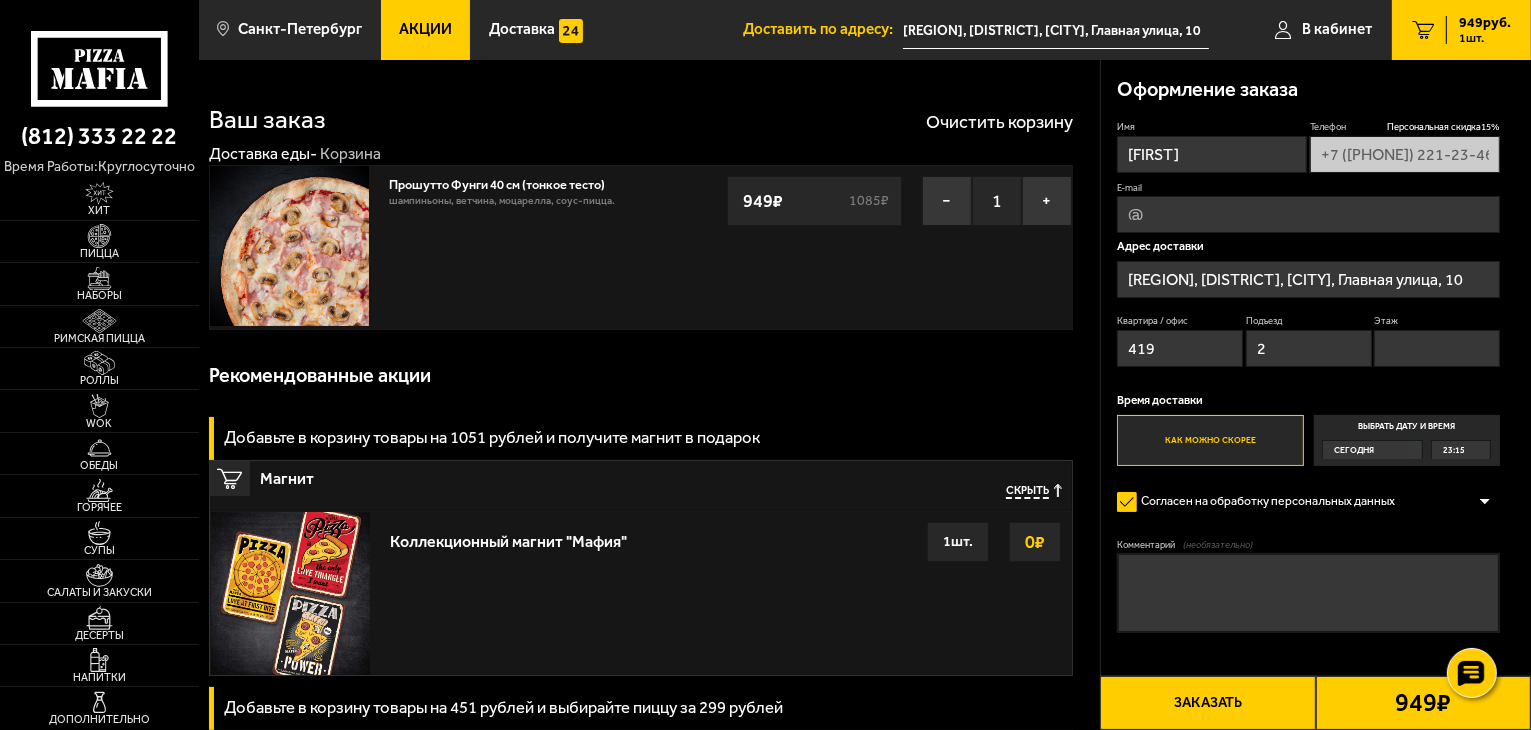 type on "2" 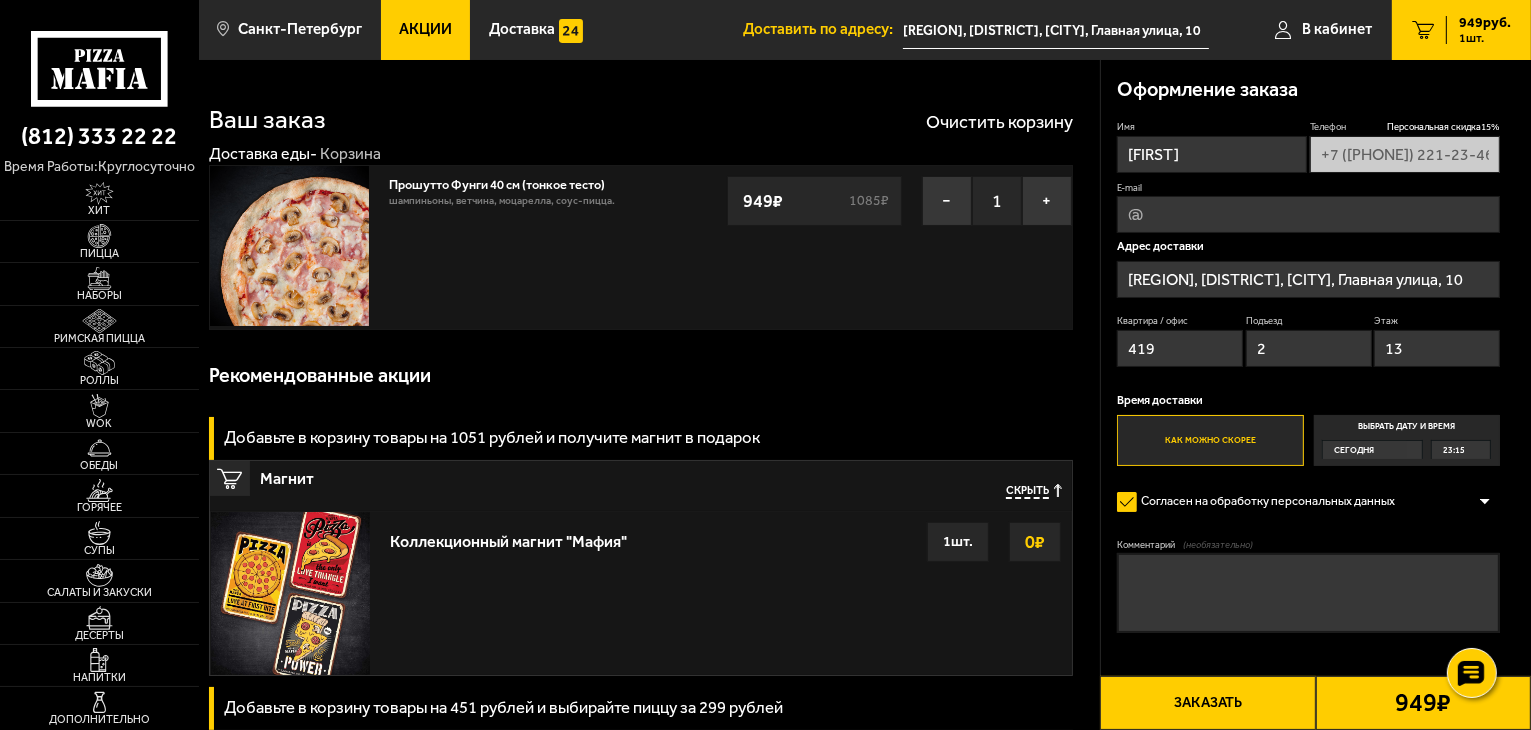 type on "13" 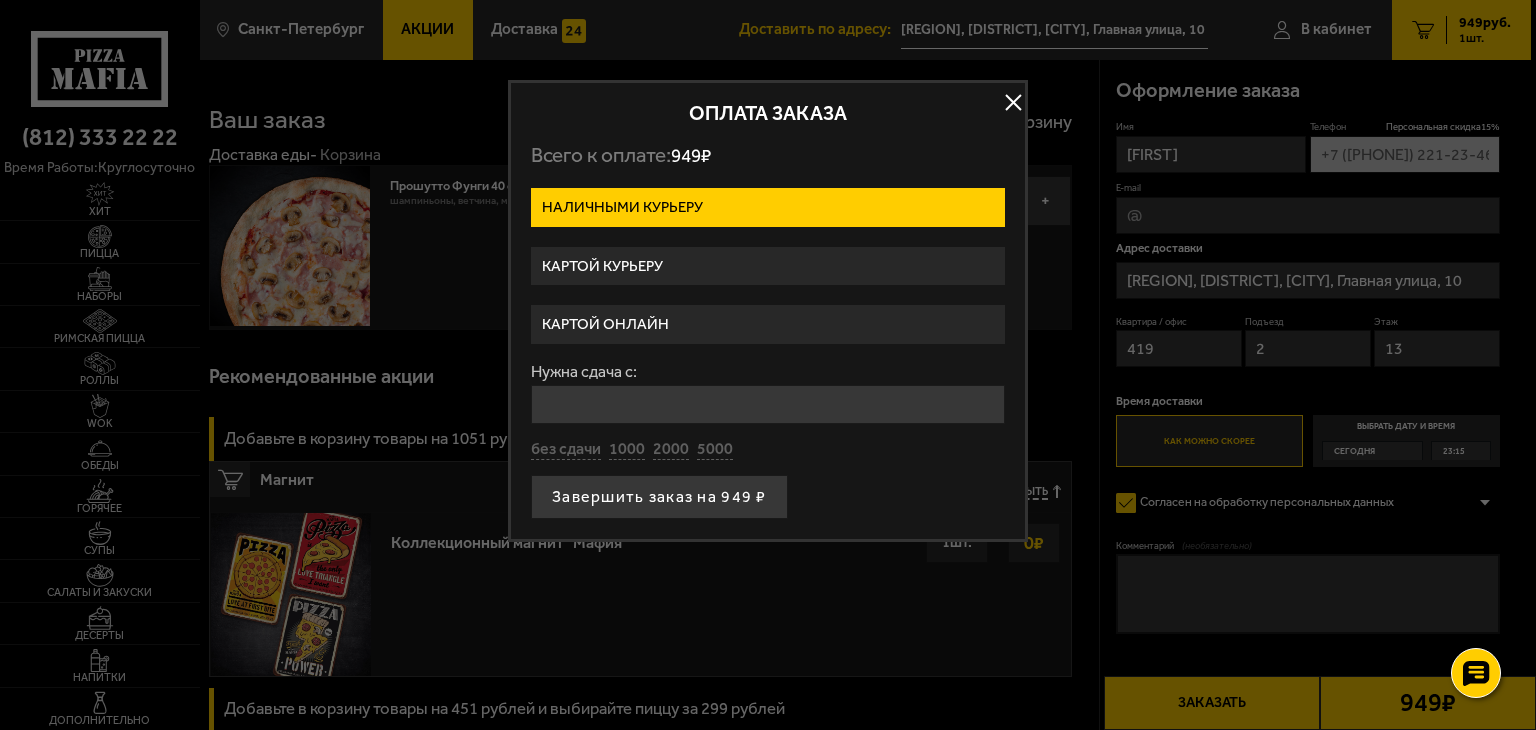 drag, startPoint x: 779, startPoint y: 265, endPoint x: 720, endPoint y: 246, distance: 61.983868 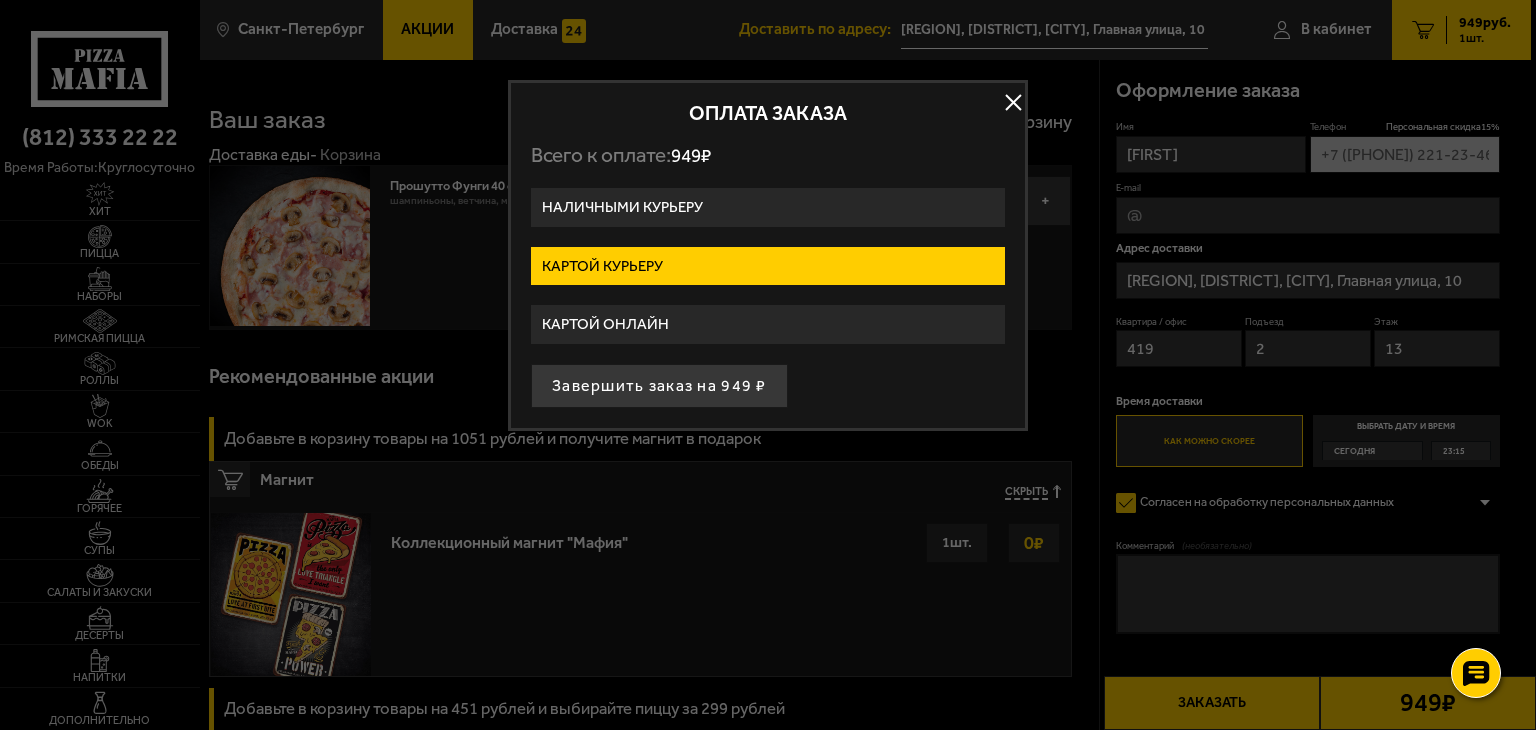 click on "Завершить заказ на 949 ₽" at bounding box center (659, 386) 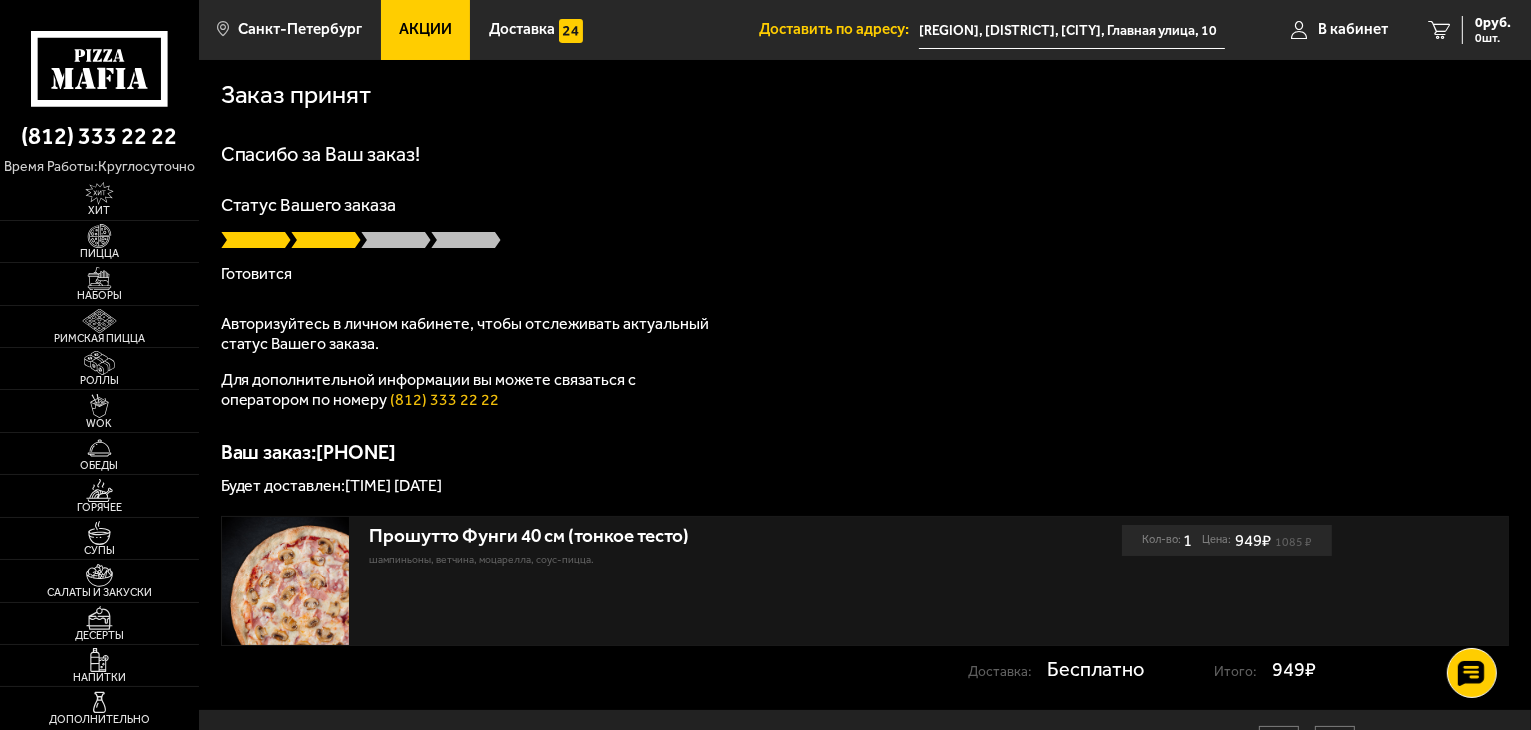 click on "Спасибо за Ваш заказ! Статус Вашего заказа Готовится Авторизуйтесь в личном кабинете, чтобы отслеживать актуальный статус Вашего заказа. Для дополнительной информации вы можете связаться с оператором по номеру   (812) 333 22 22 Ваш заказ:  805-798-022-263 Будет доставлен:  23:08 02.08" at bounding box center [865, 319] 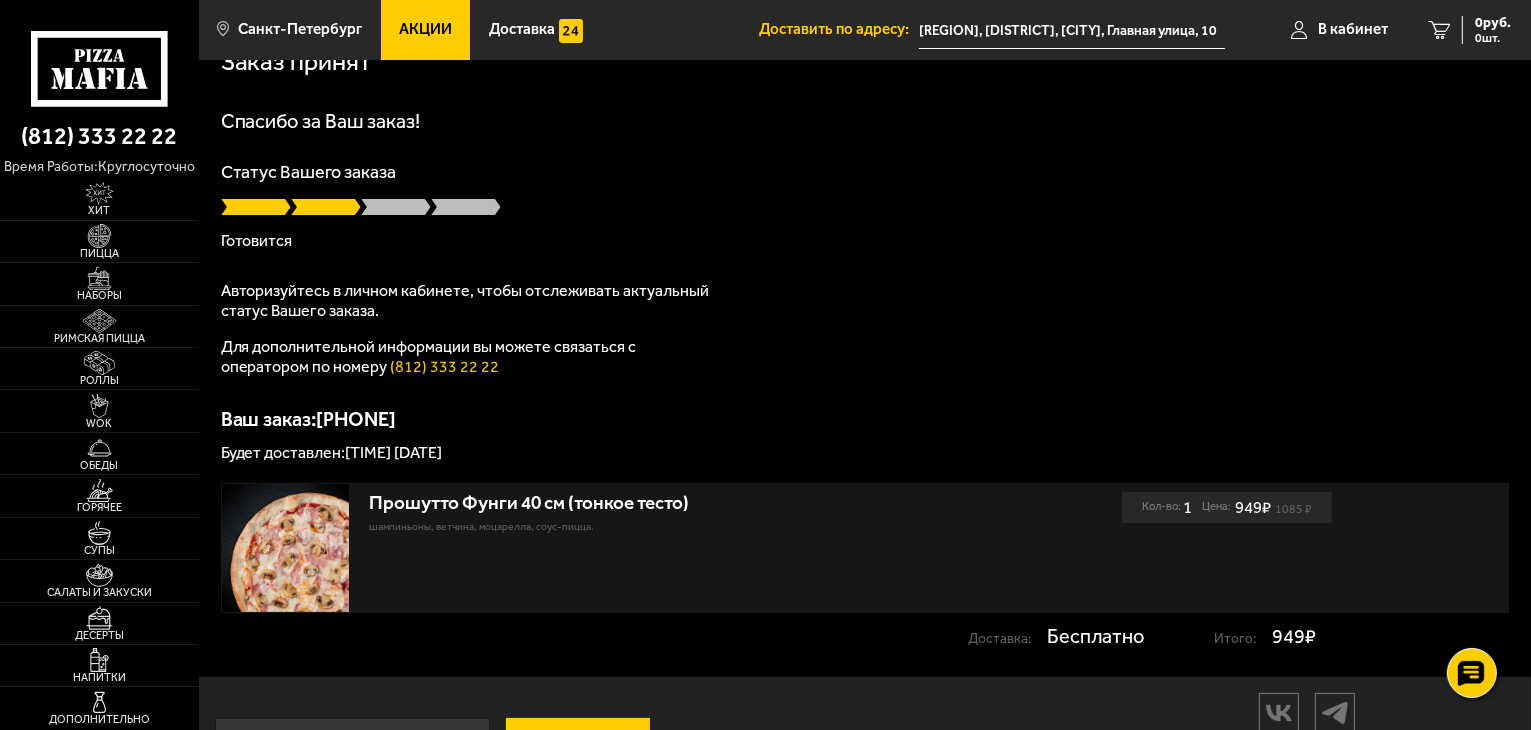scroll, scrollTop: 0, scrollLeft: 0, axis: both 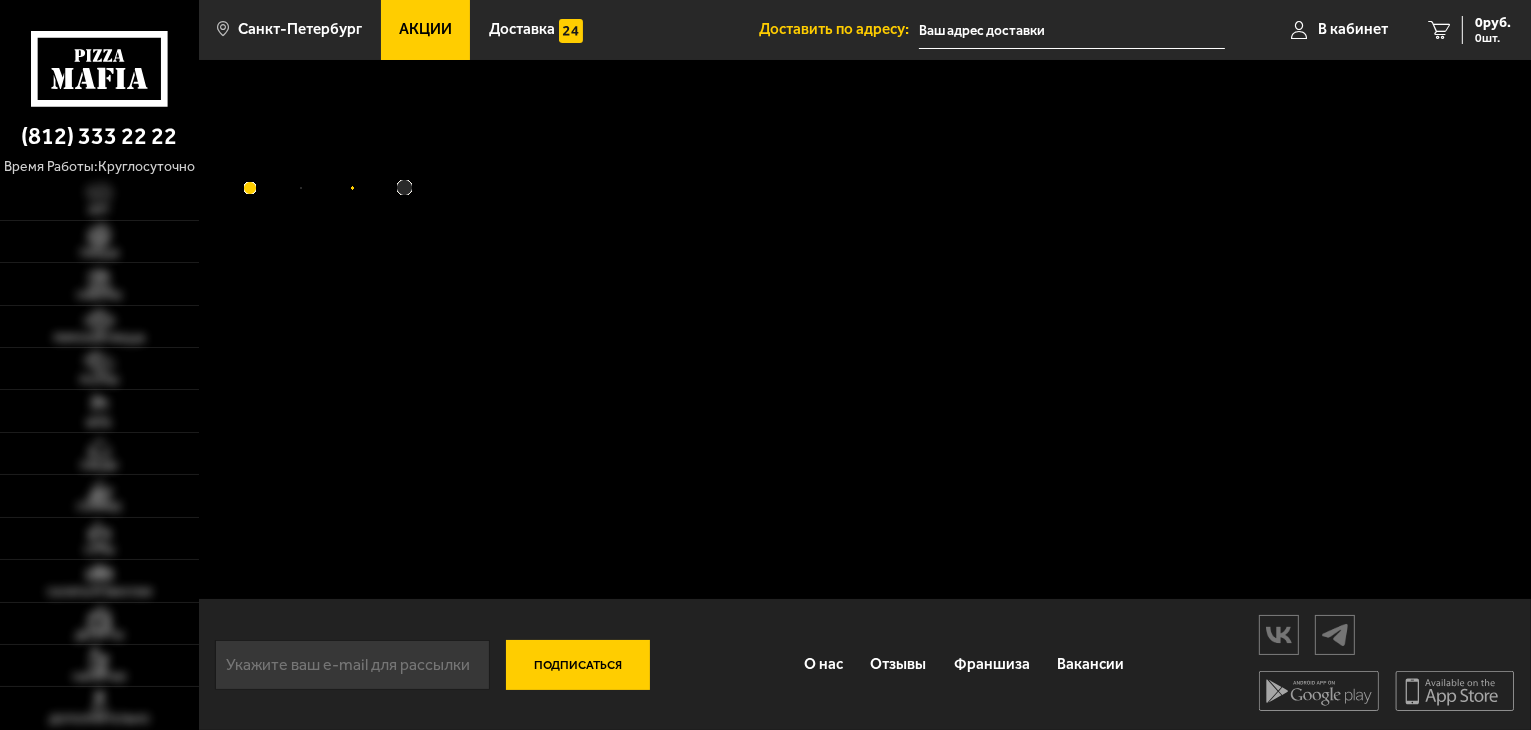 type on "[REGION], [DISTRICT], [VILLAGE], [STREET], [NUMBER]" 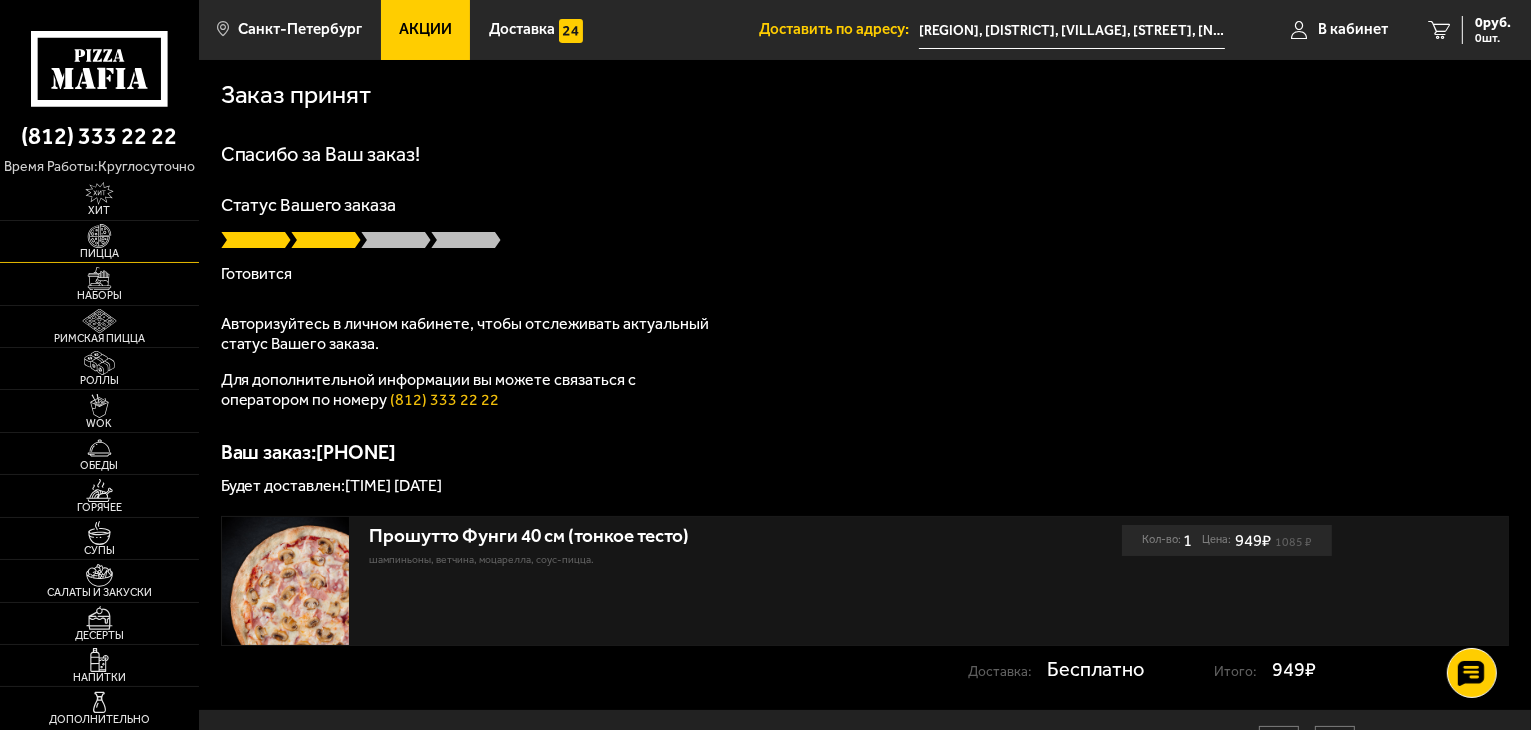 click at bounding box center [99, 236] 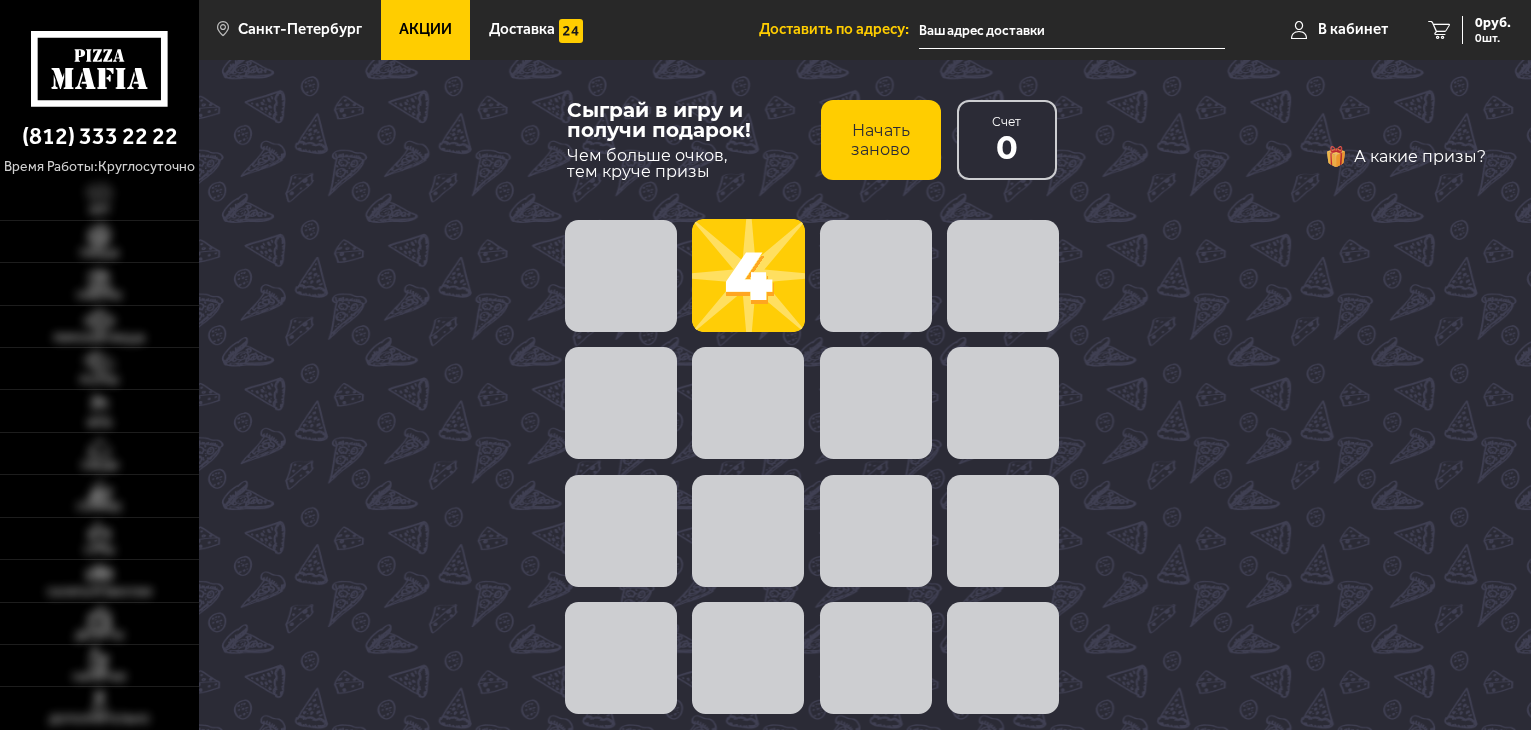 scroll, scrollTop: 0, scrollLeft: 0, axis: both 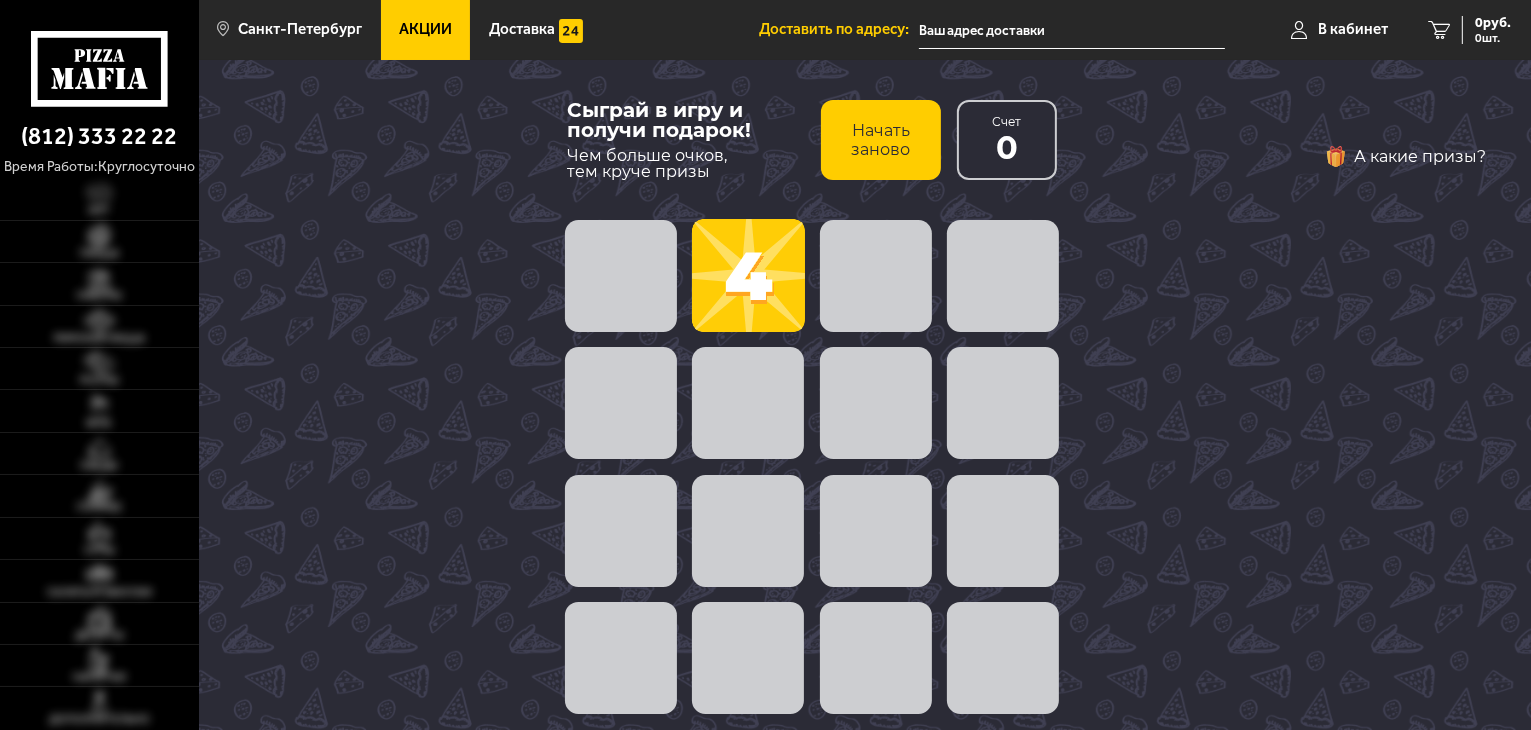type on "[REGION], [DISTRICT], [VILLAGE], [STREET], [NUMBER]" 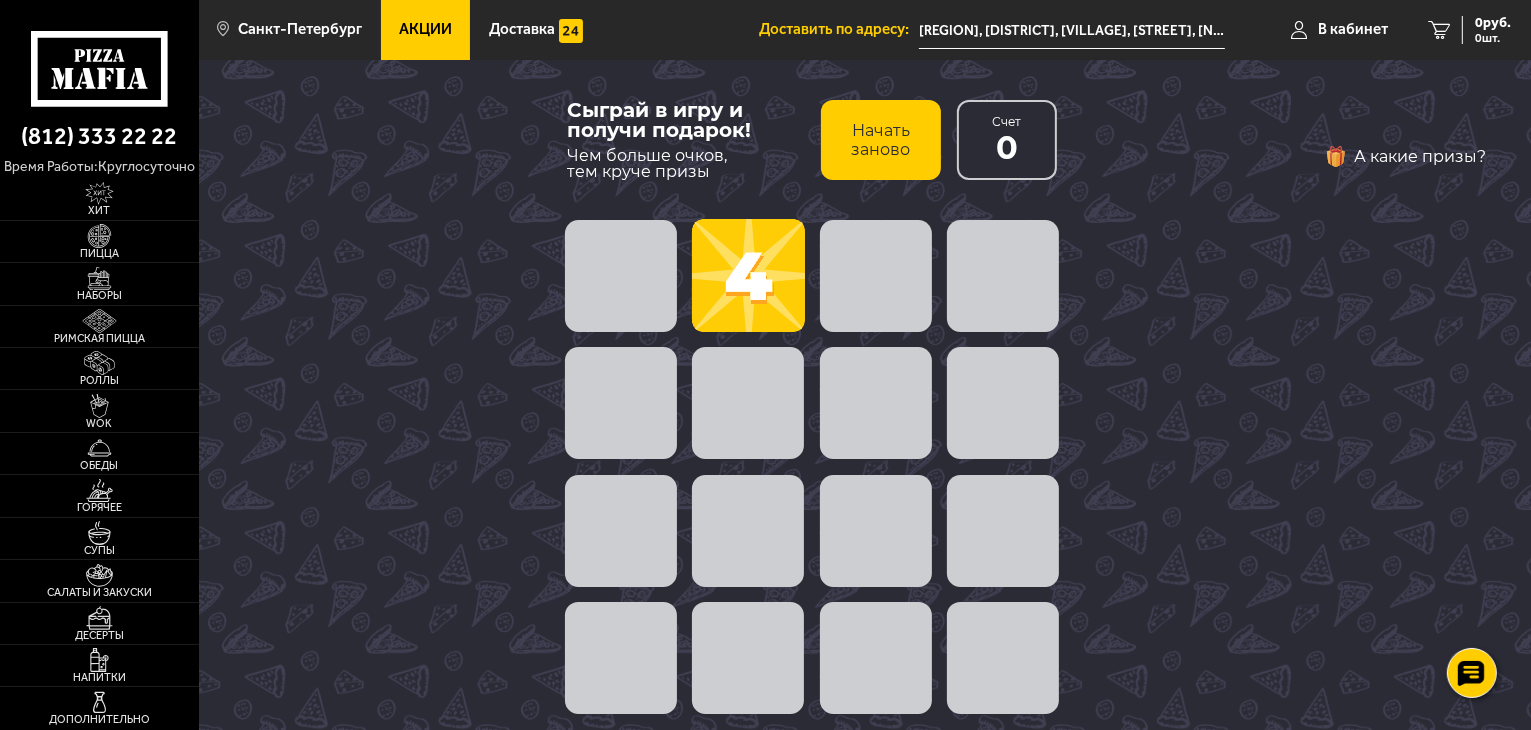 click at bounding box center [748, 658] 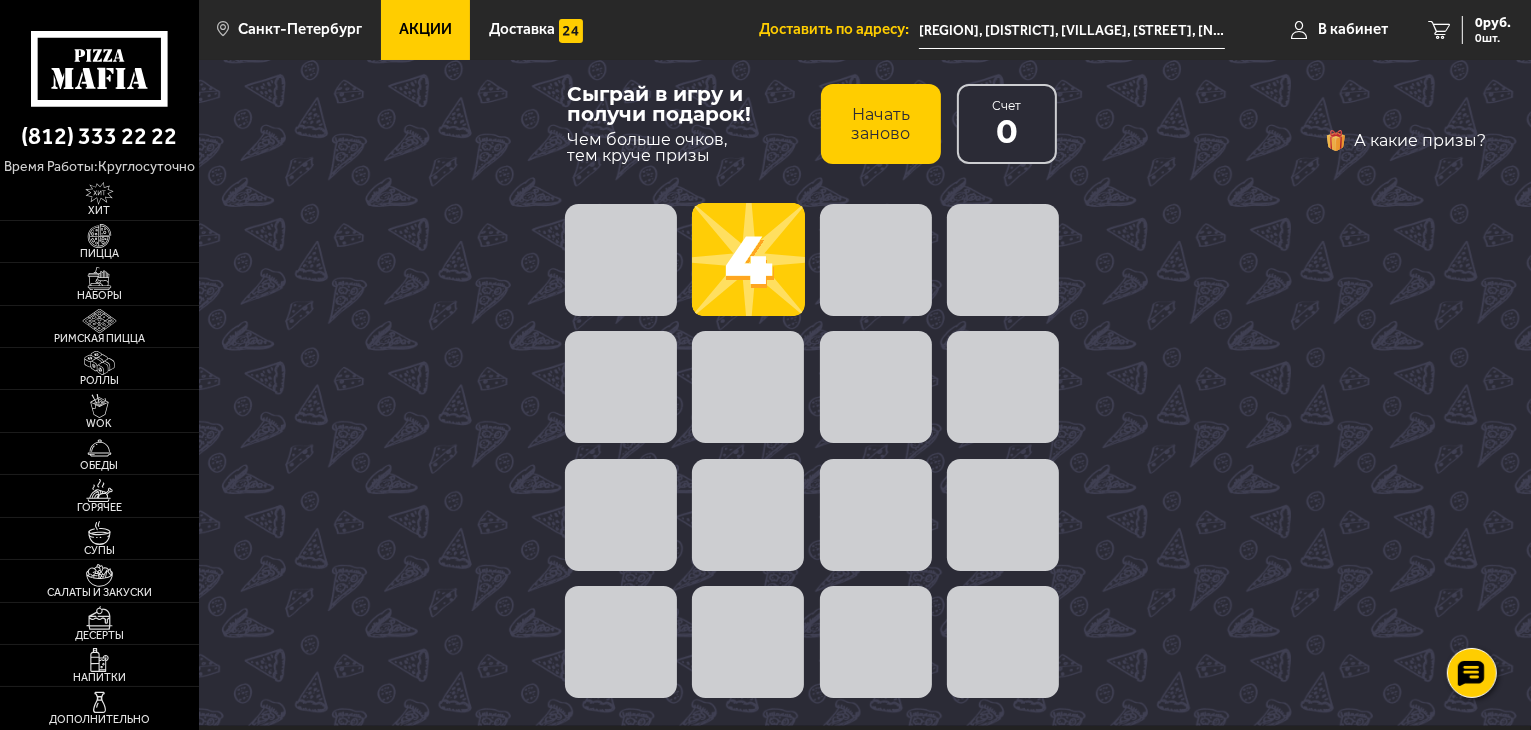scroll, scrollTop: 0, scrollLeft: 0, axis: both 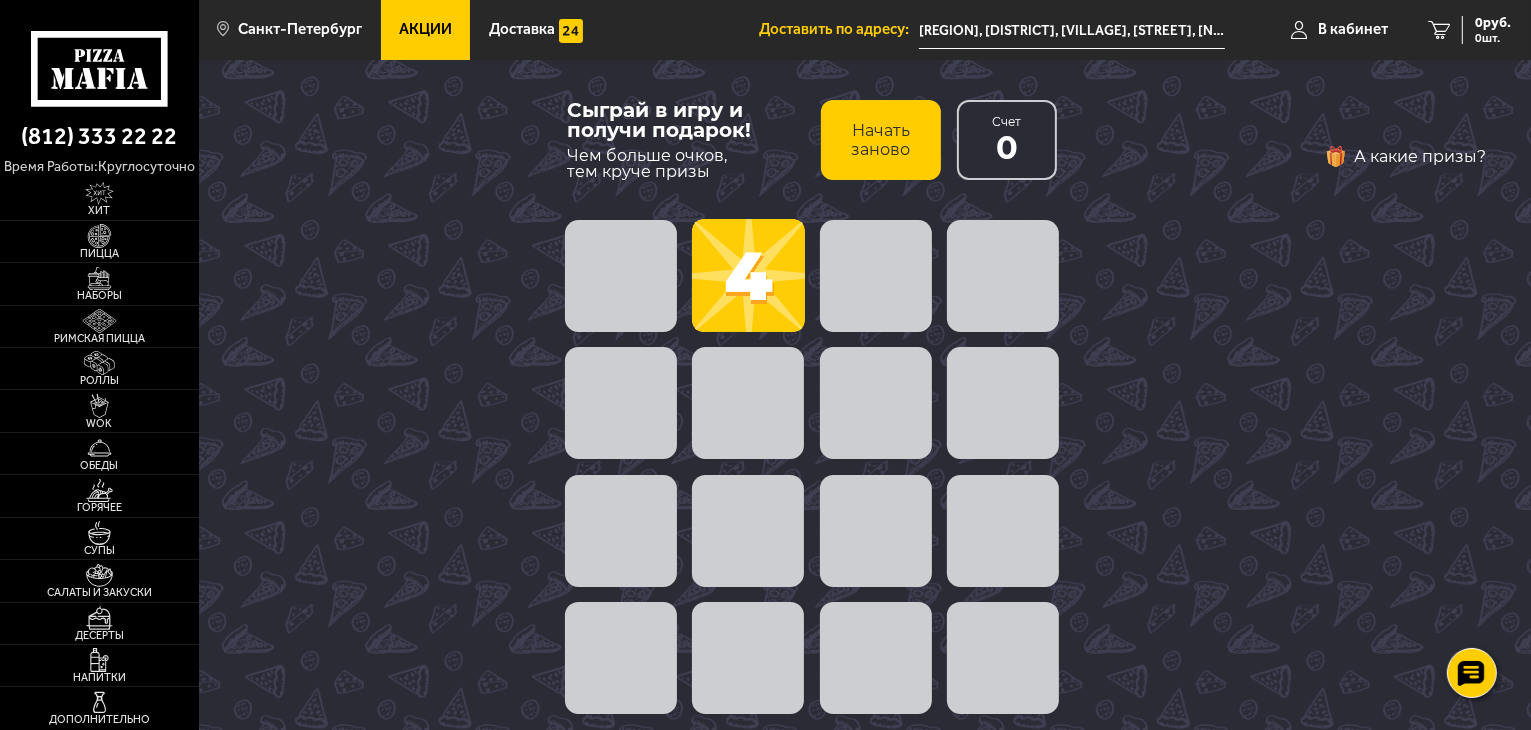 click at bounding box center (876, 403) 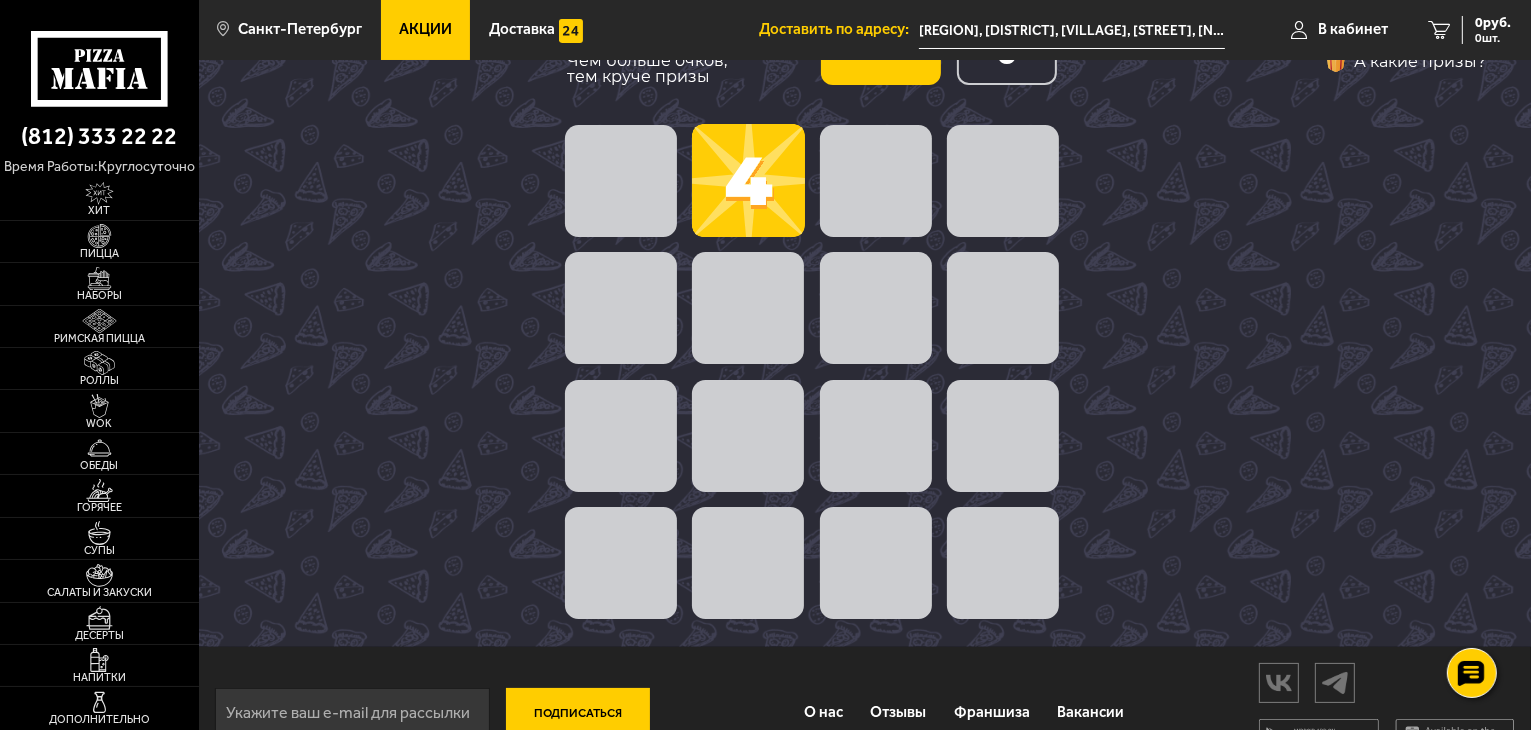 scroll, scrollTop: 159, scrollLeft: 0, axis: vertical 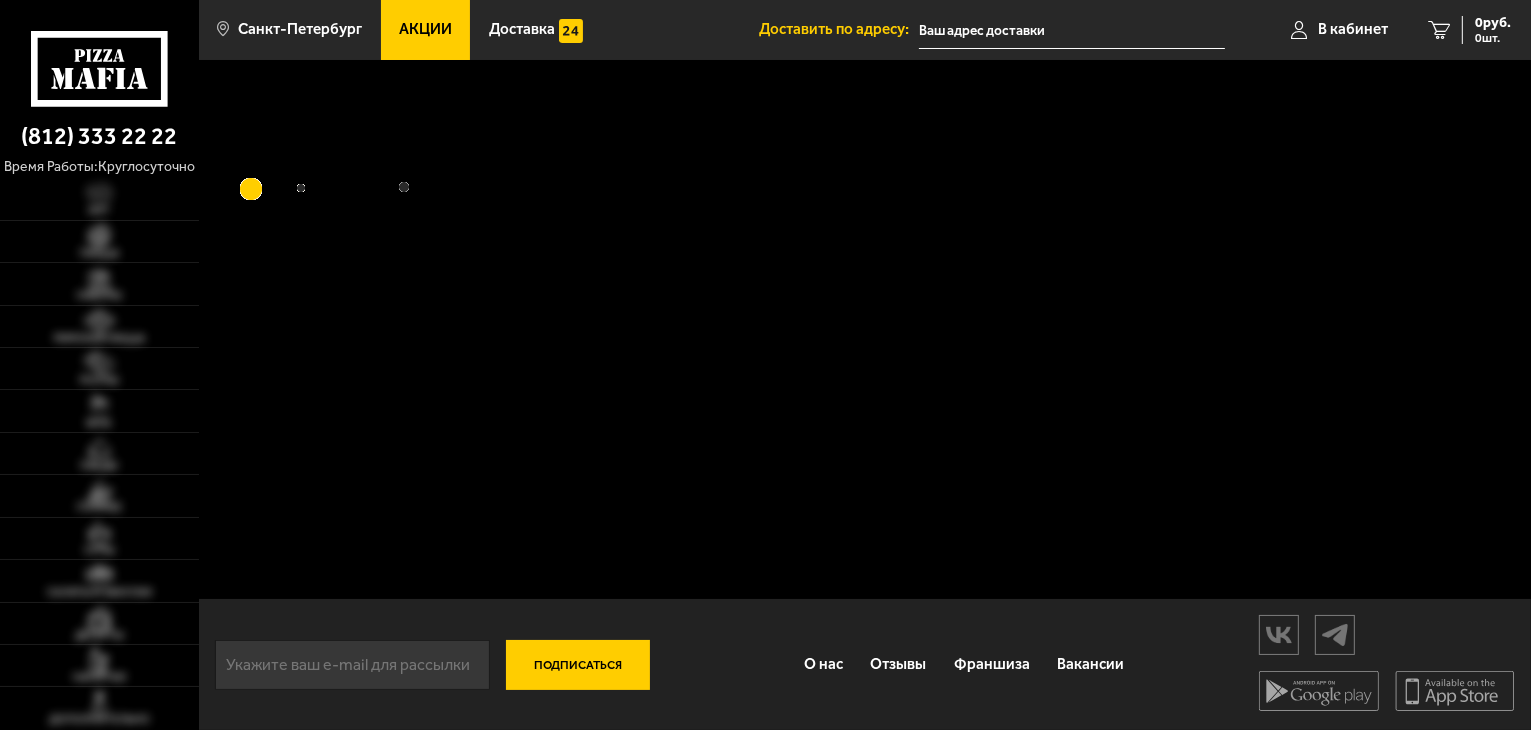 type on "[REGION], [DISTRICT], [CITY], [STREET], [NUMBER]" 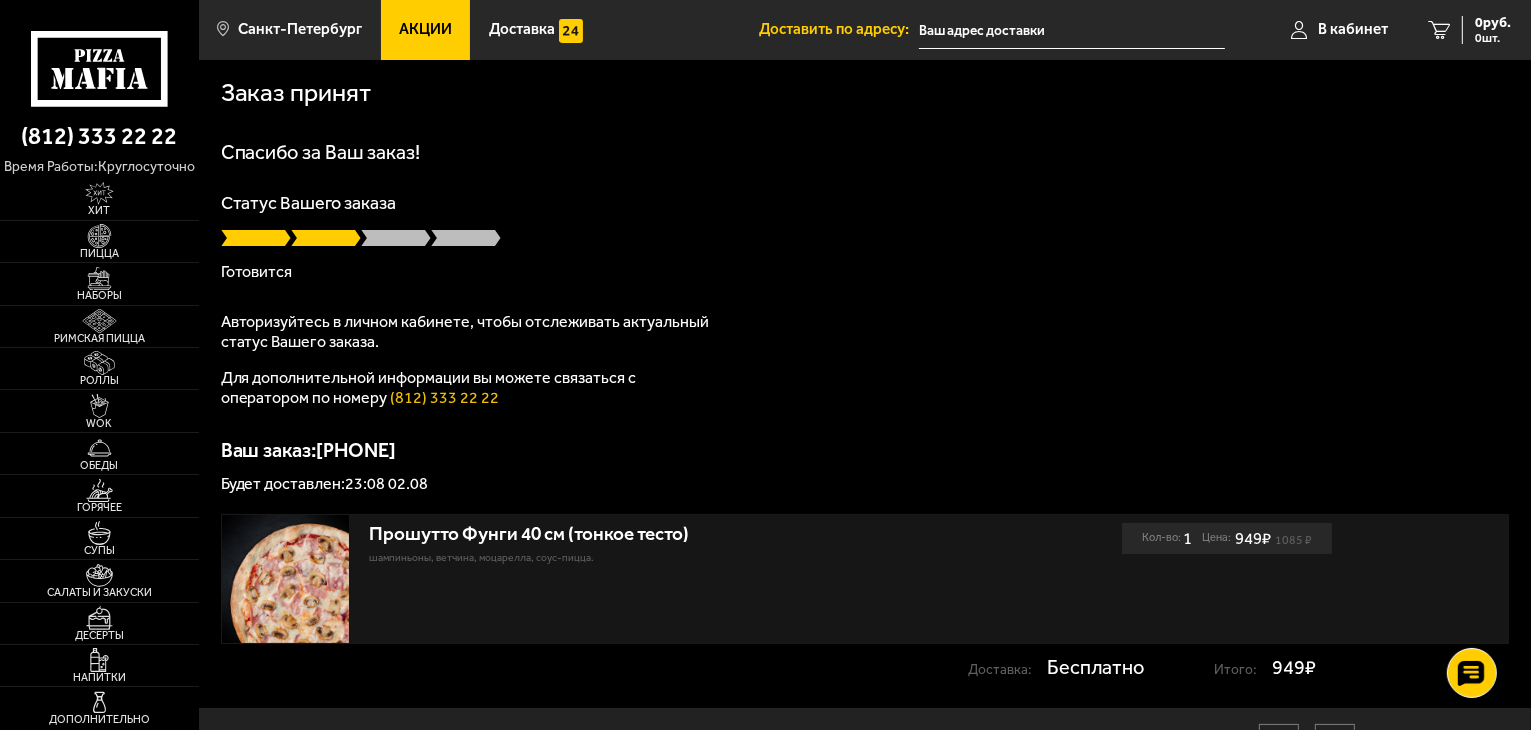 scroll, scrollTop: 0, scrollLeft: 0, axis: both 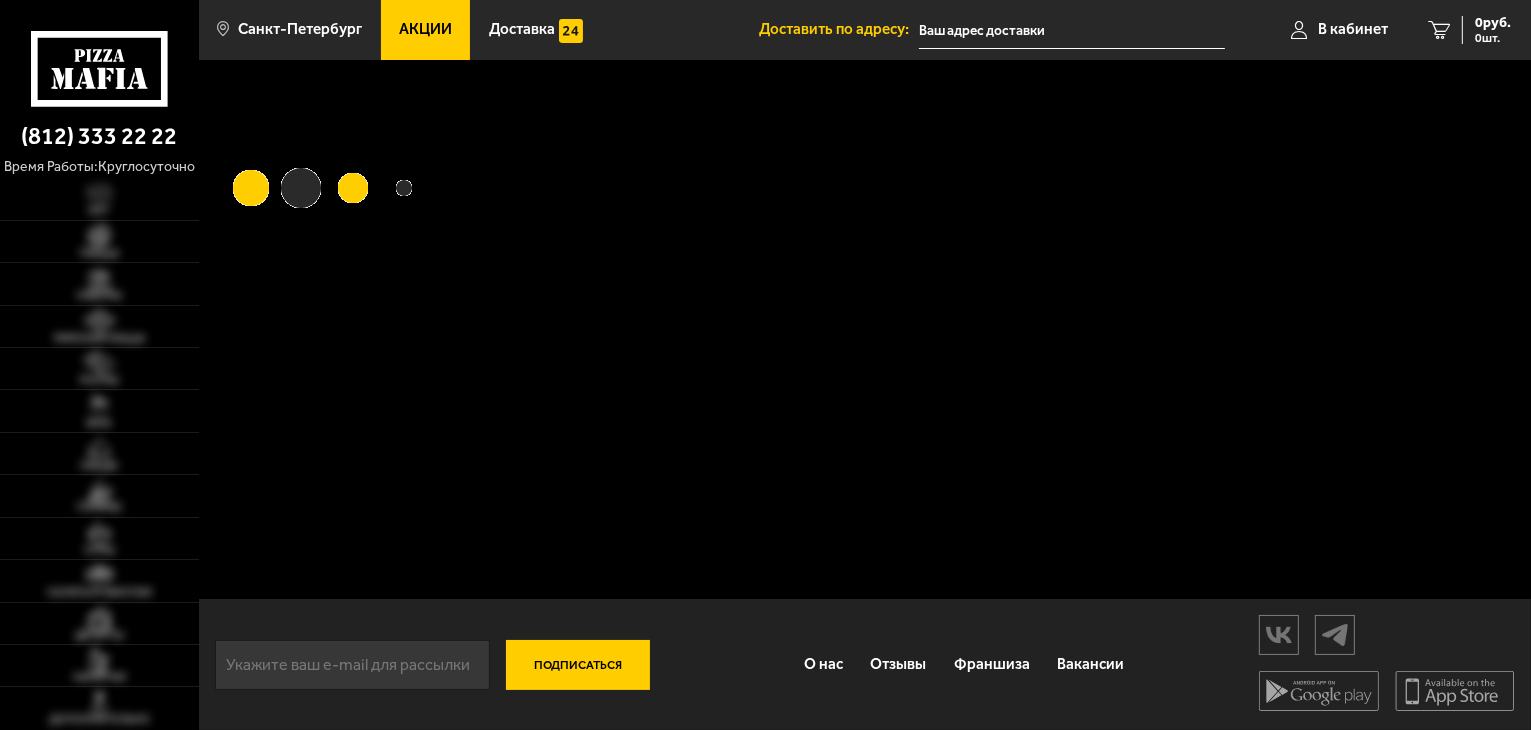 type on "[REGION], [DISTRICT], [VILLAGE], [STREET], [NUMBER]" 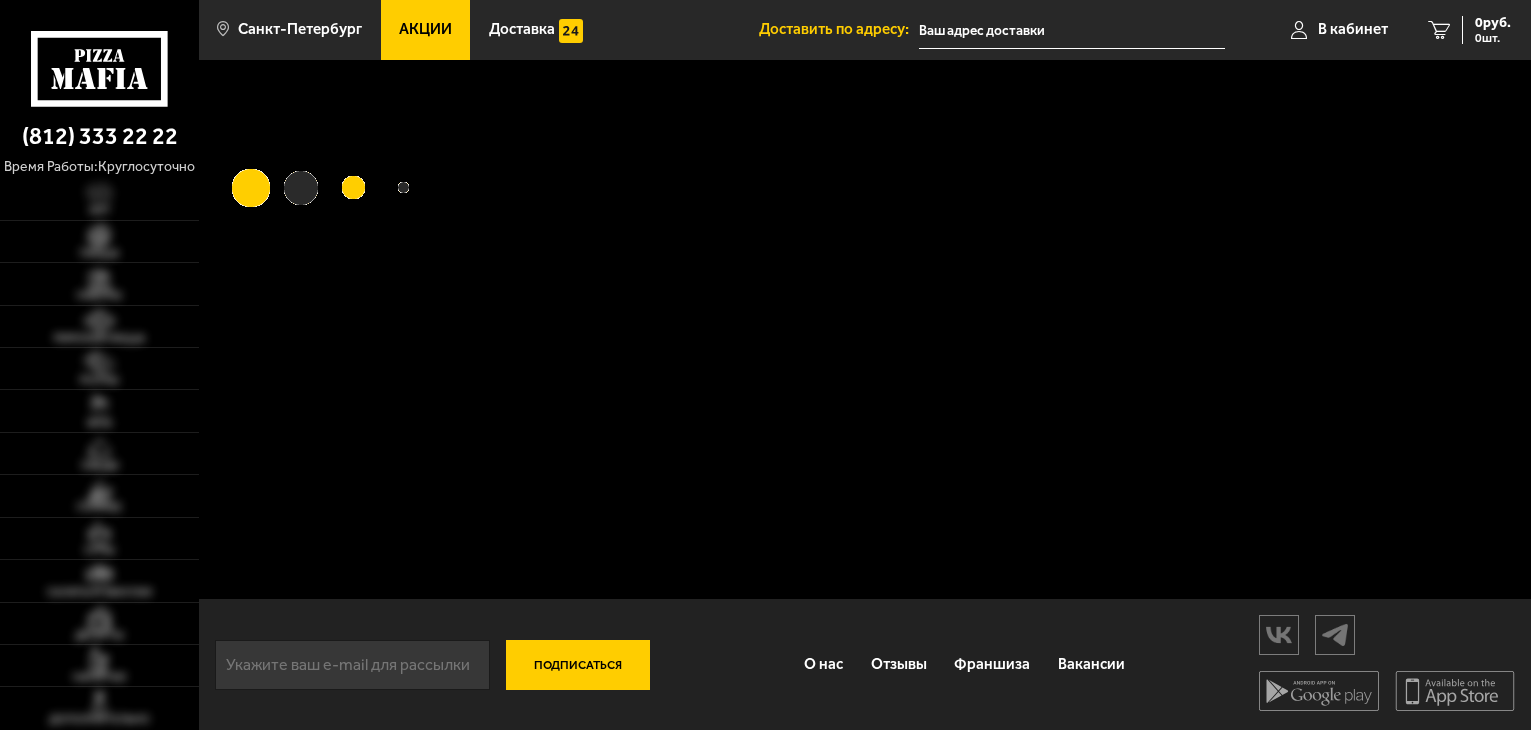 scroll, scrollTop: 0, scrollLeft: 0, axis: both 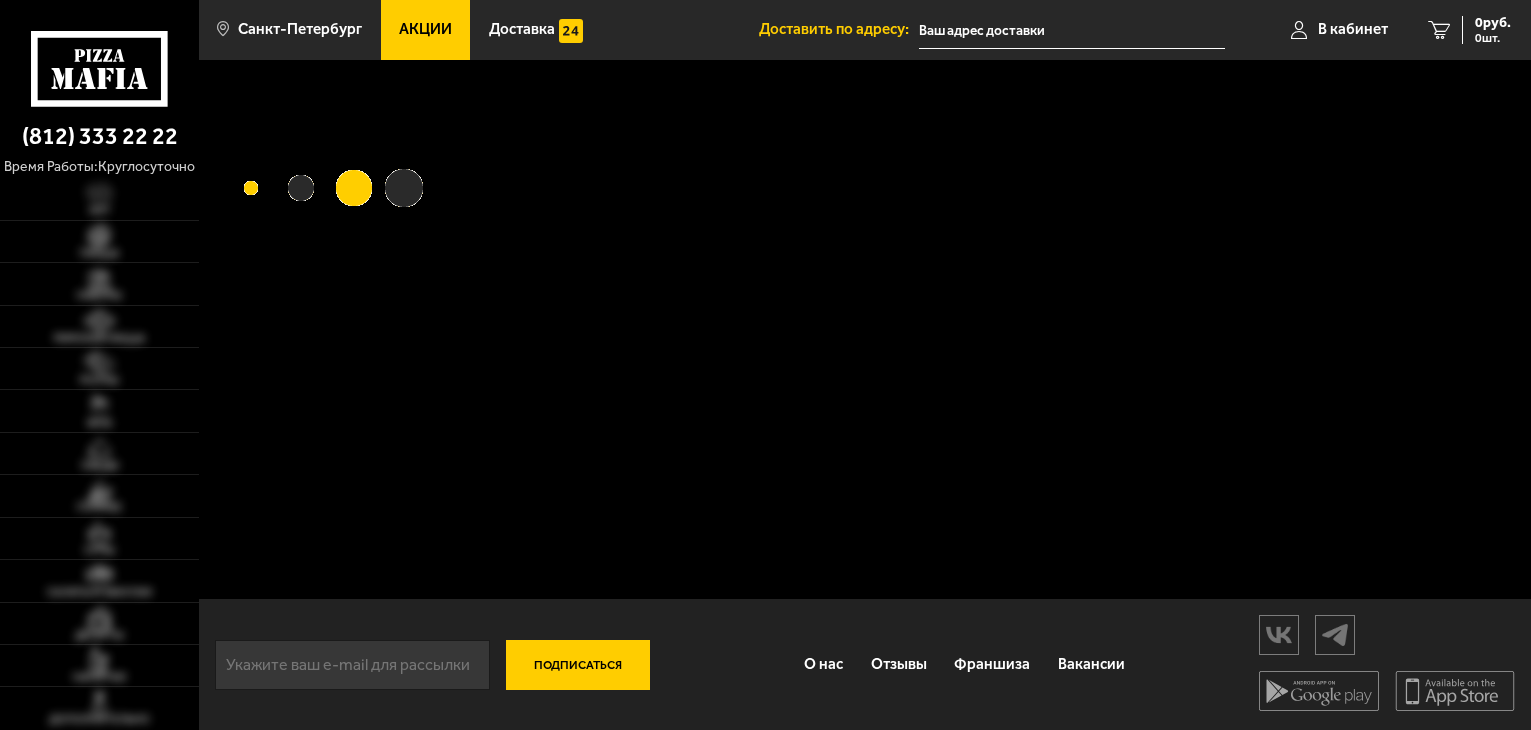 type on "[REGION], [DISTRICT], [VILLAGE], [STREET], [NUMBER]" 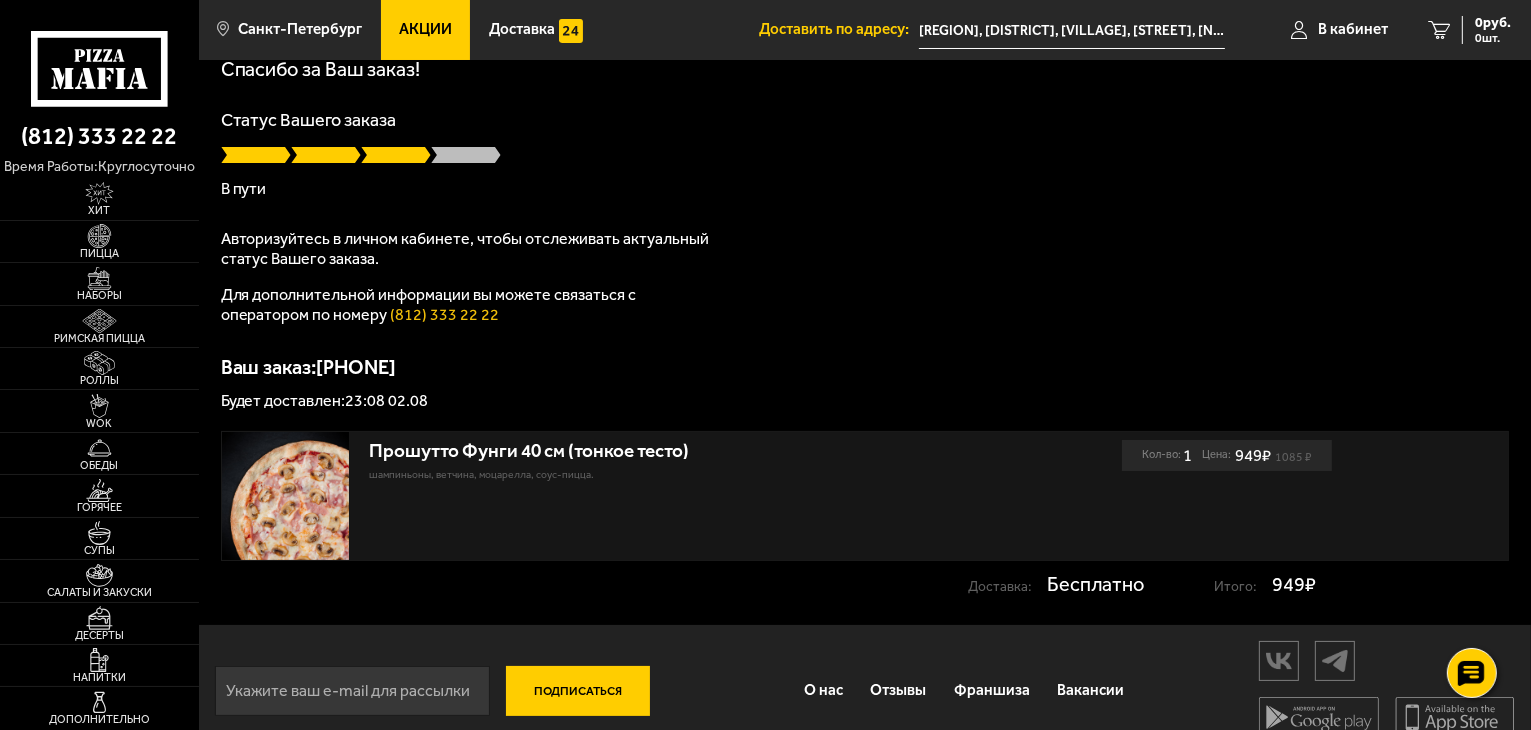 scroll, scrollTop: 0, scrollLeft: 0, axis: both 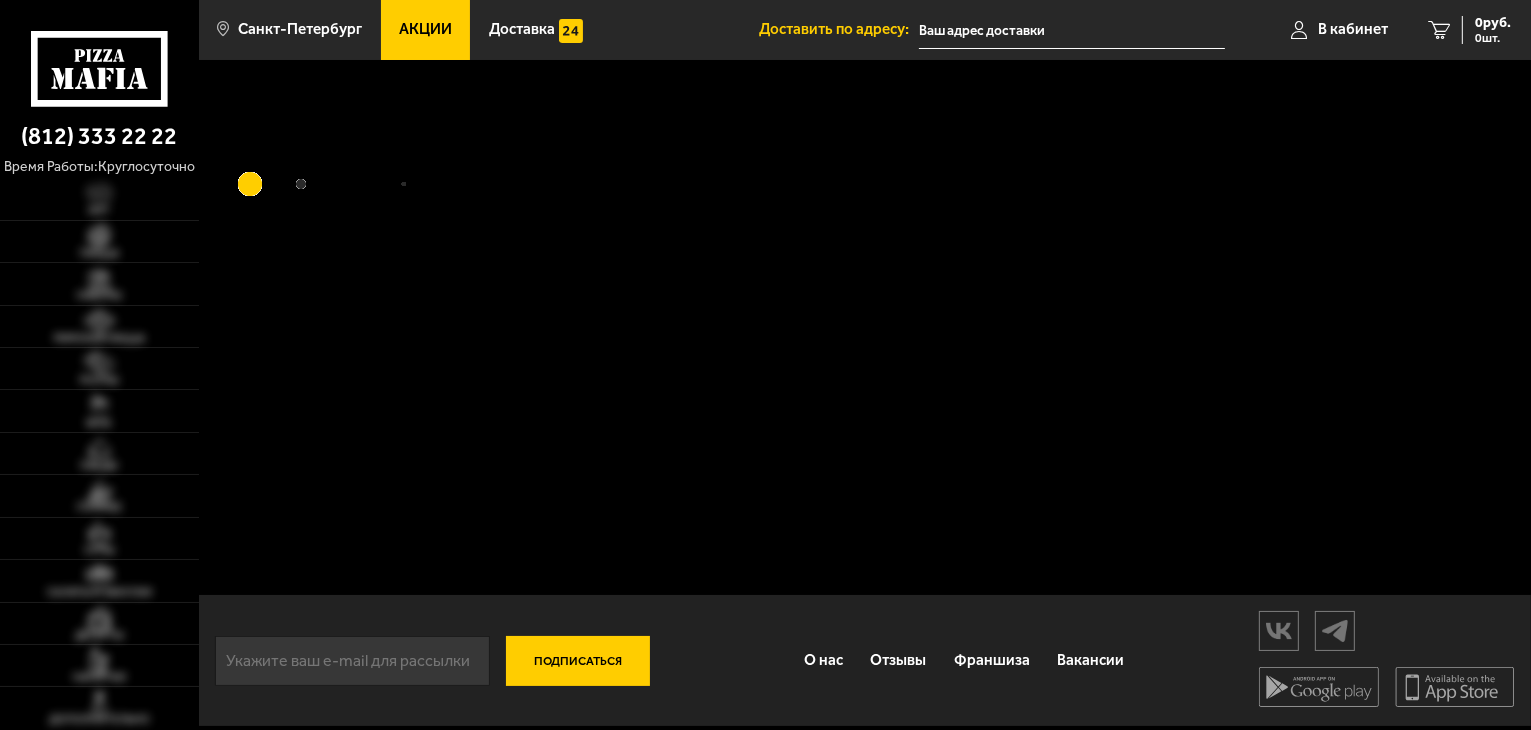 type on "[REGION], [DISTRICT], [VILLAGE], [STREET], [NUMBER]" 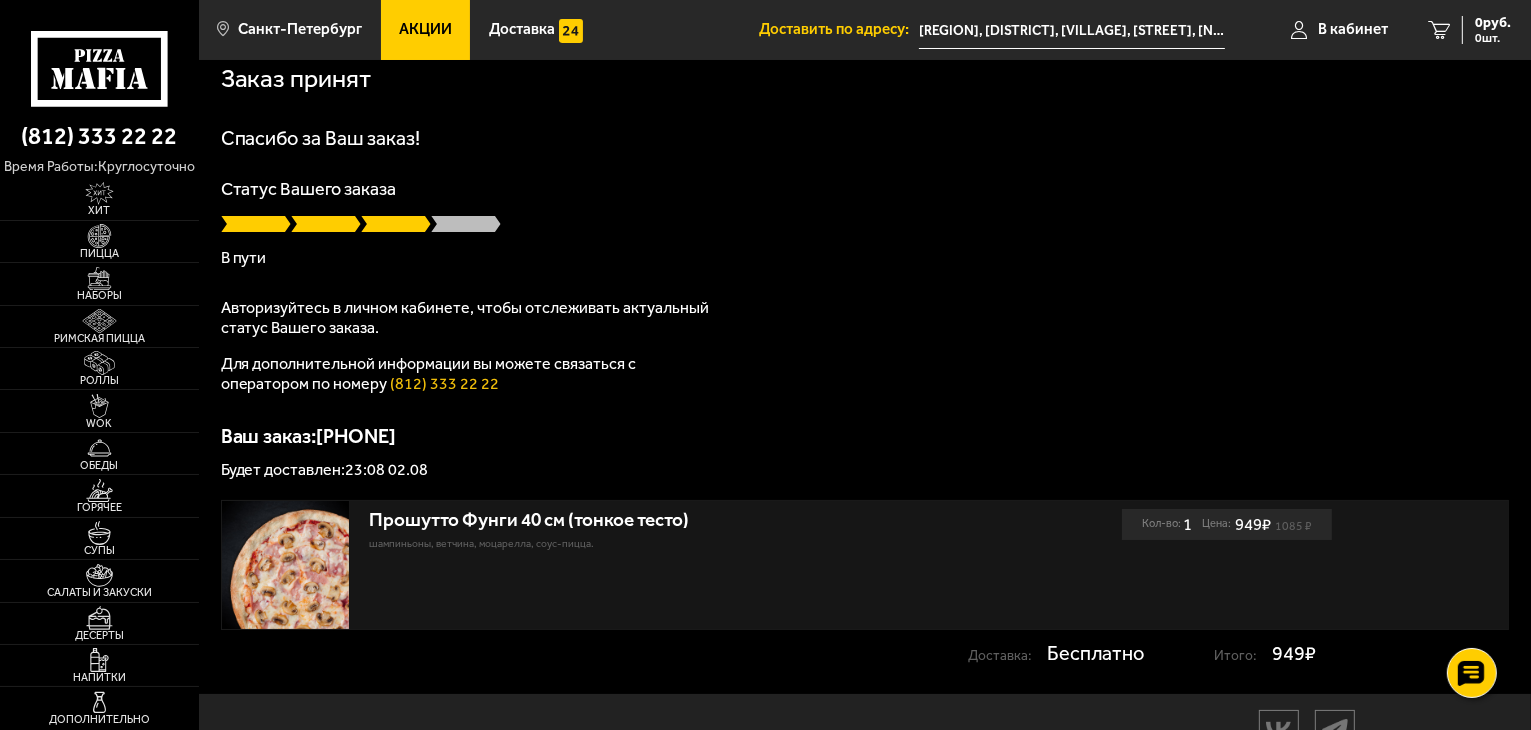 scroll, scrollTop: 0, scrollLeft: 0, axis: both 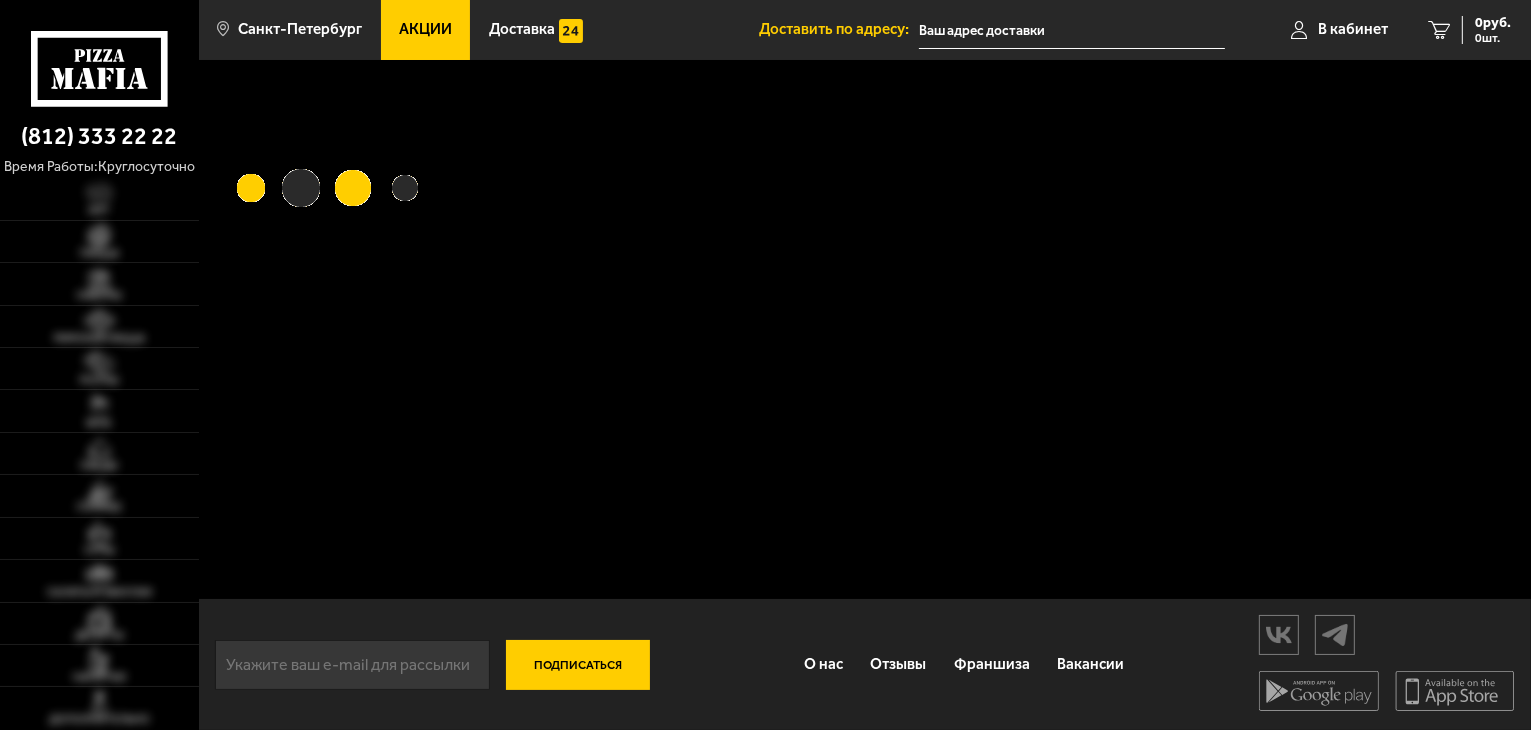 type on "[REGION], [DISTRICT], [VILLAGE], [STREET], [NUMBER]" 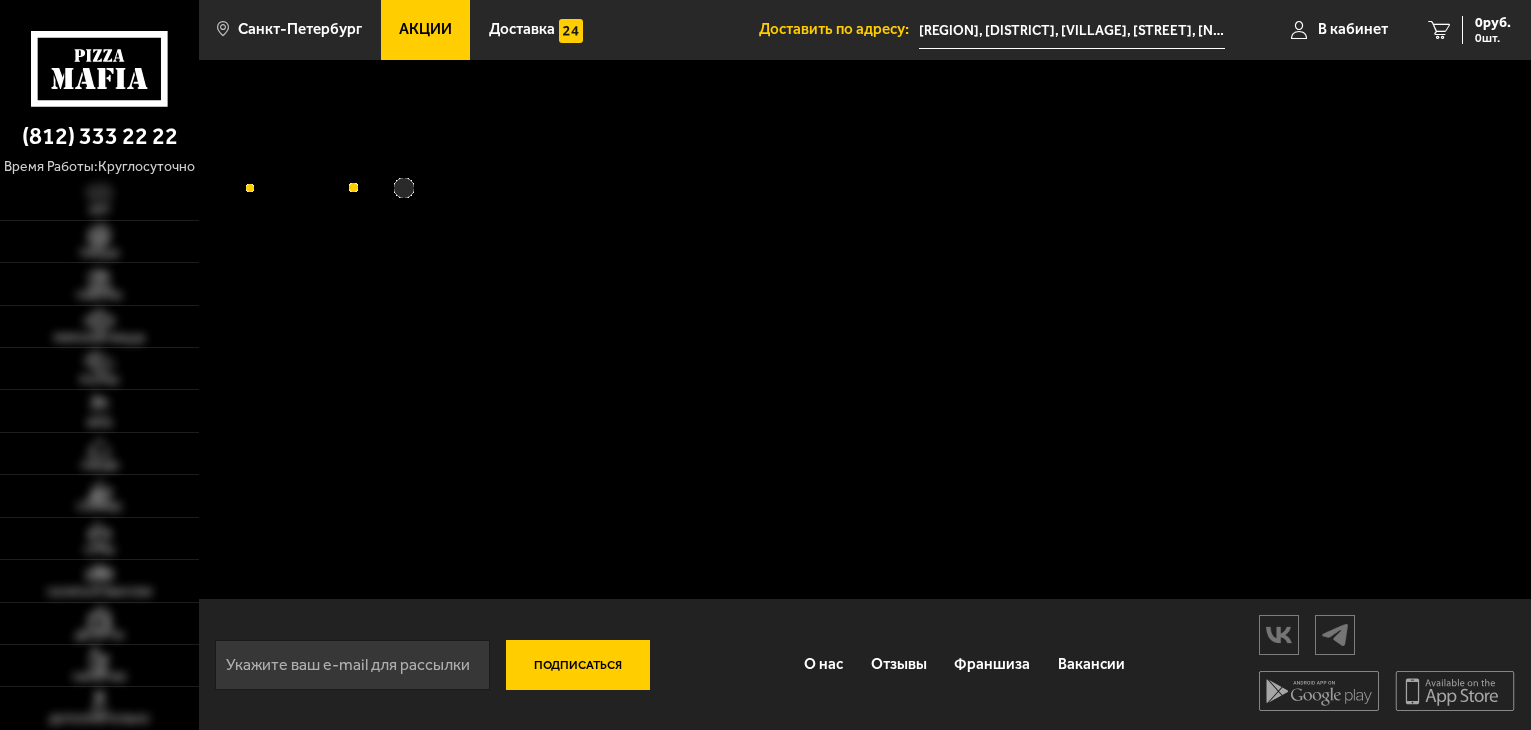 scroll, scrollTop: 0, scrollLeft: 0, axis: both 